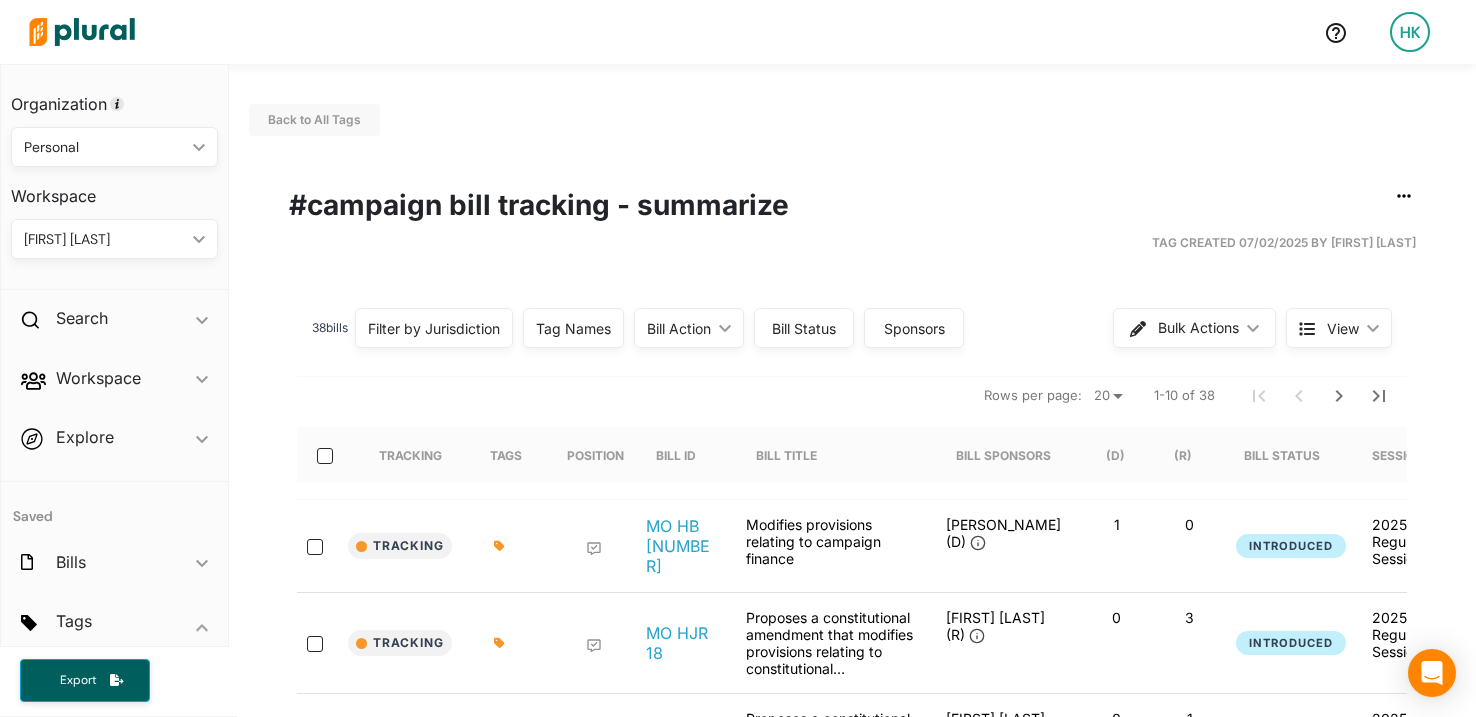 scroll, scrollTop: 0, scrollLeft: 0, axis: both 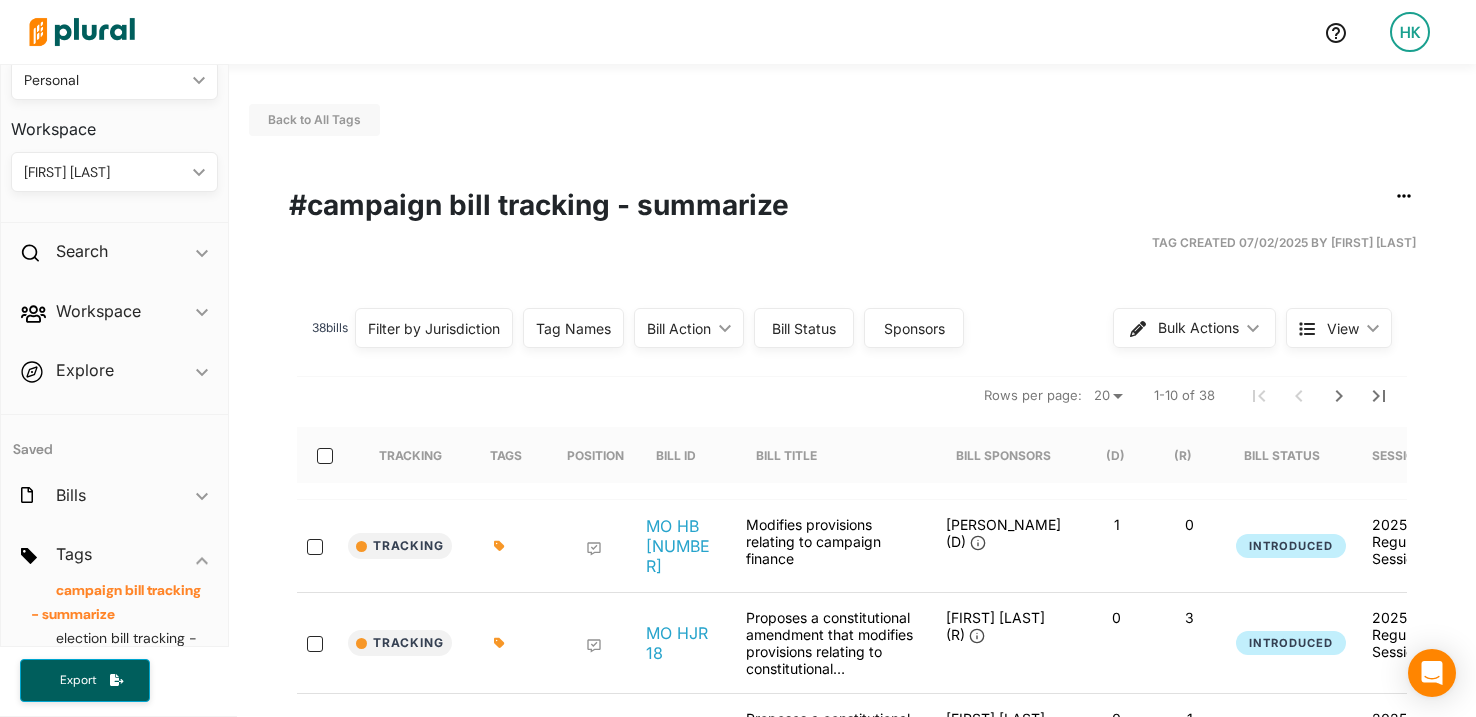 click on "Filter by Jurisdiction" at bounding box center (434, 328) 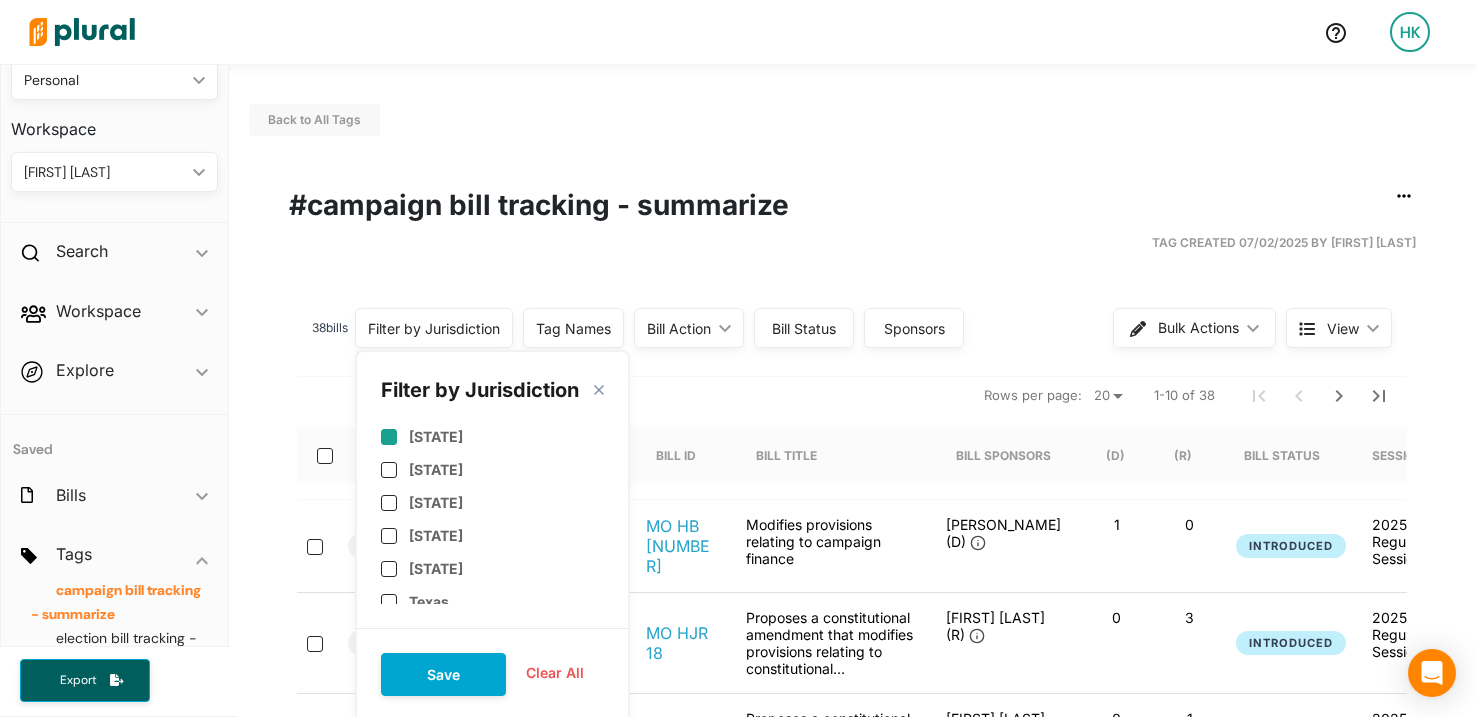 click at bounding box center (389, 437) 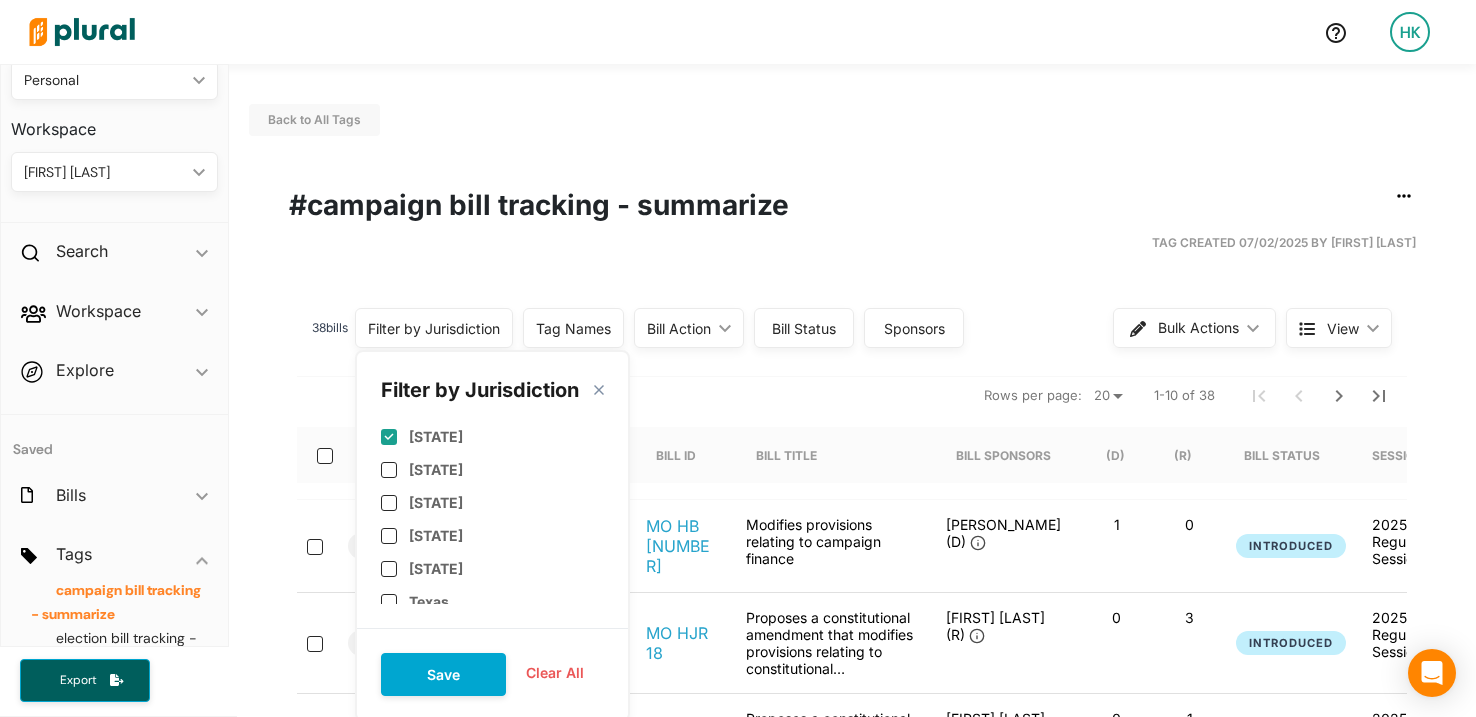 checkbox on "true" 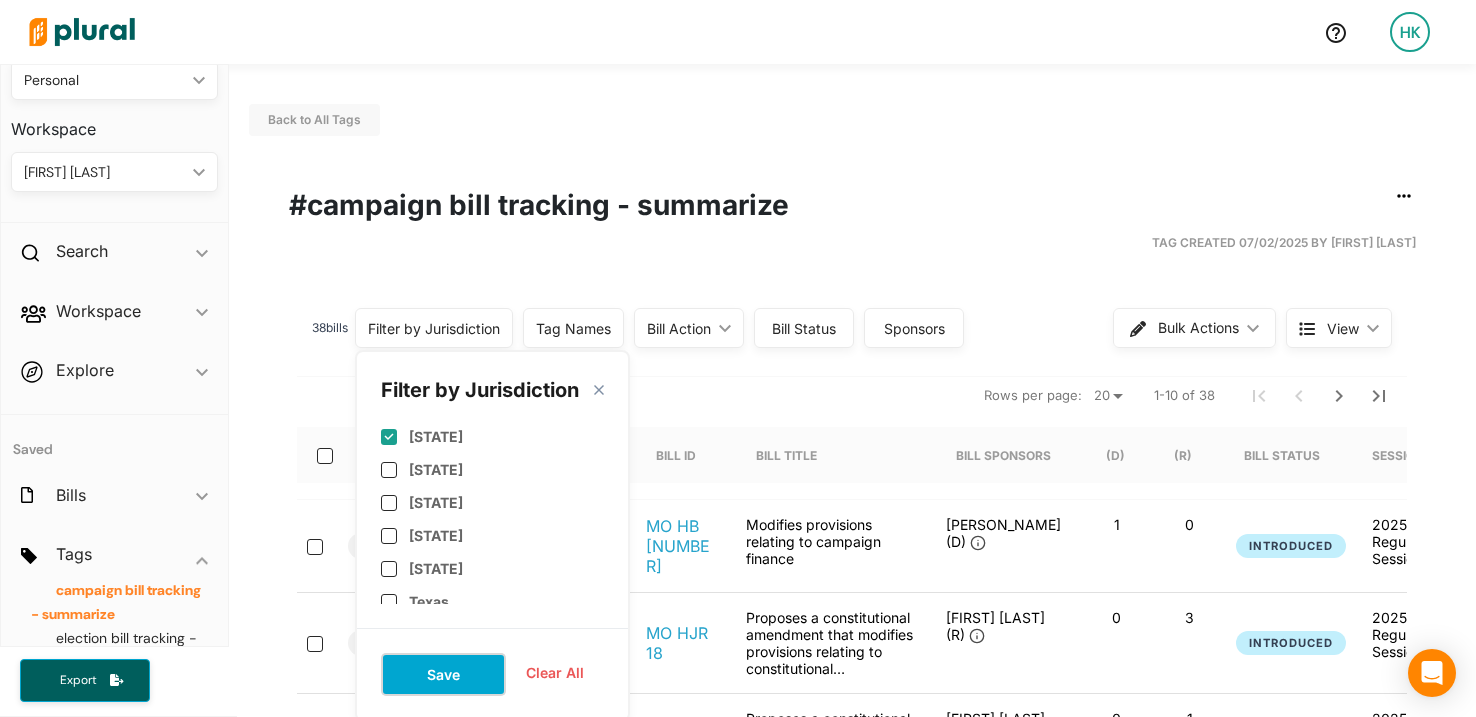click on "Save" at bounding box center (443, 674) 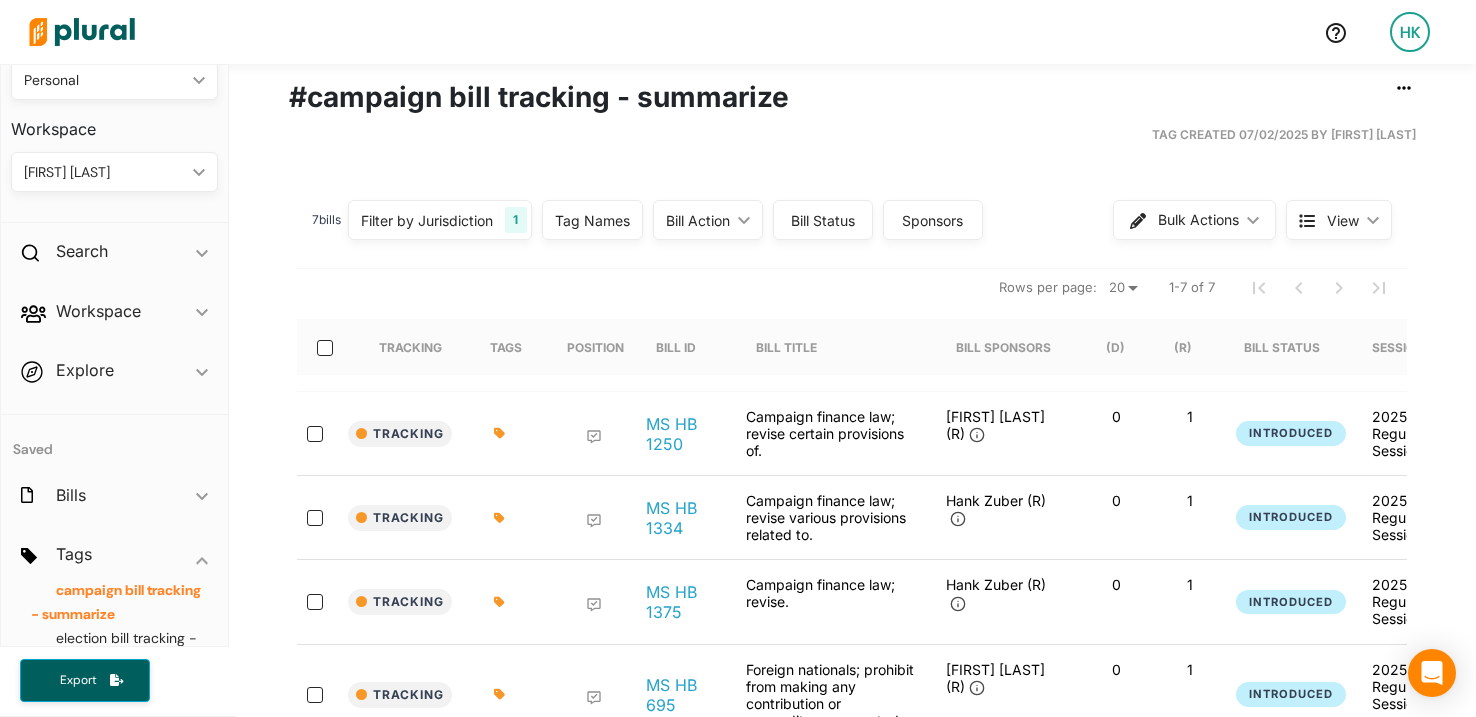 scroll, scrollTop: 112, scrollLeft: 0, axis: vertical 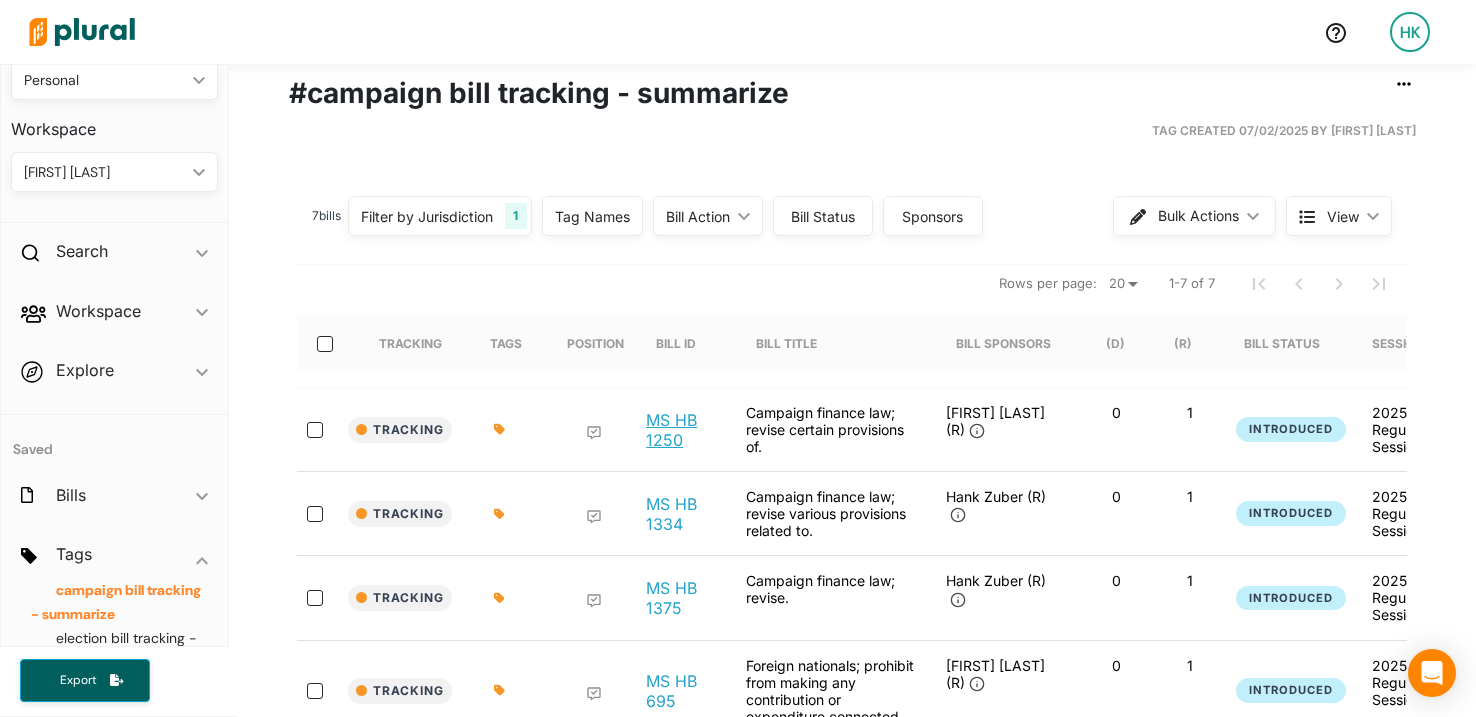 click on "MS HB 1250" at bounding box center (680, 430) 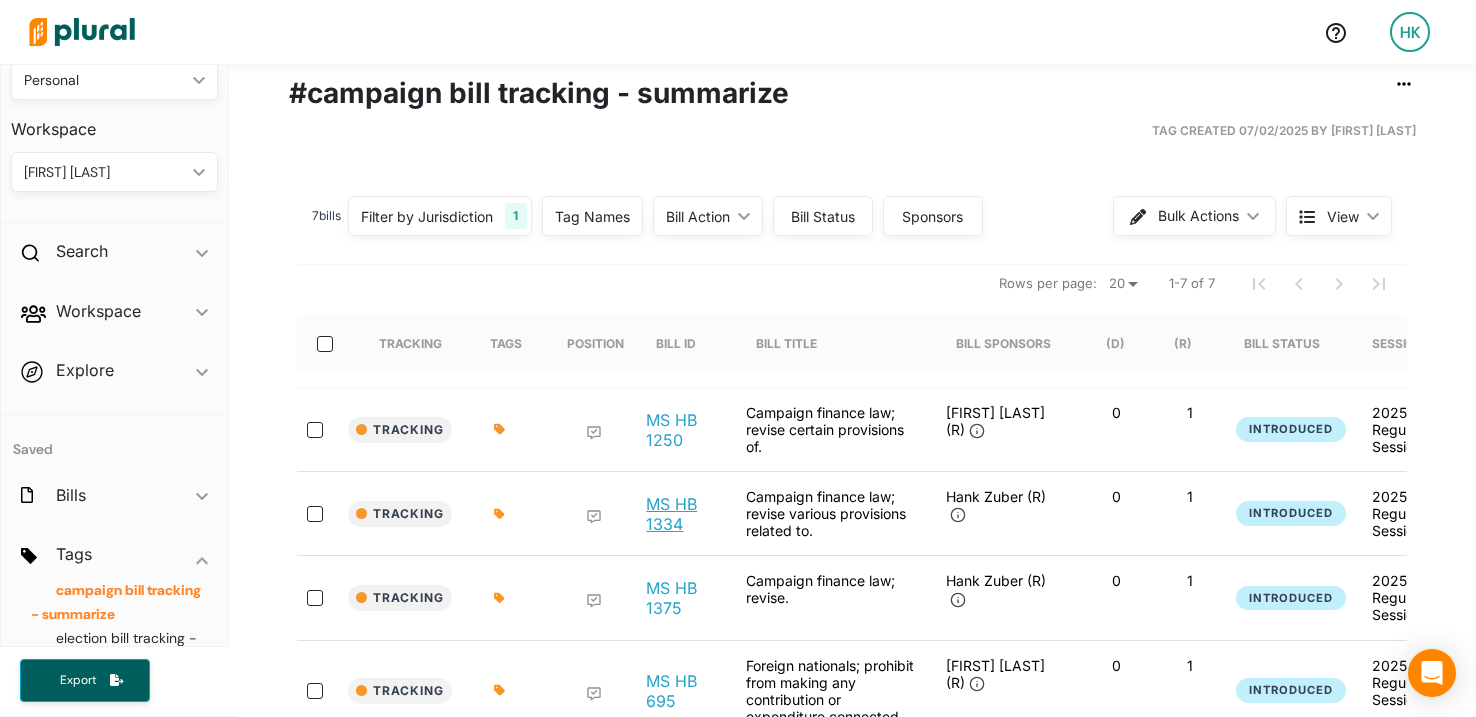 click on "MS HB 1334" at bounding box center [680, 514] 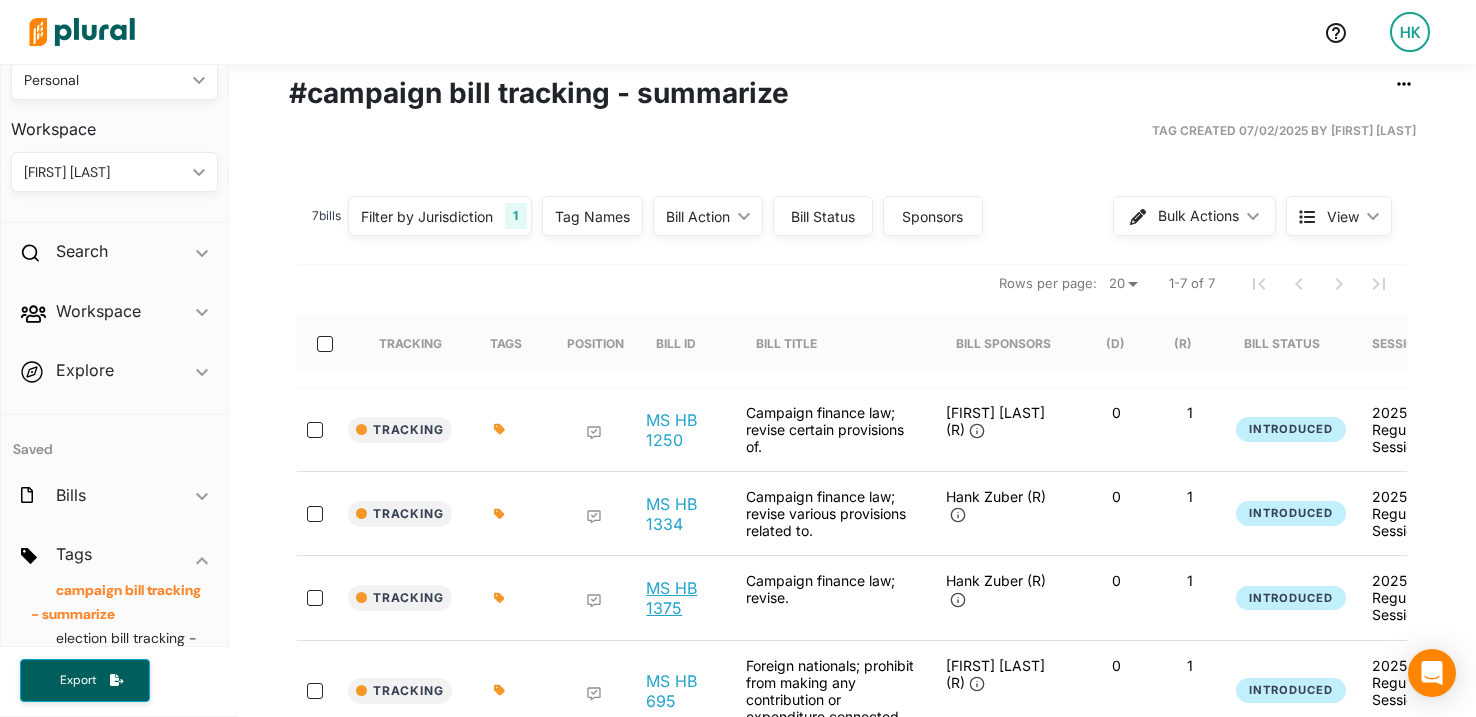 click on "MS HB 1375" at bounding box center (680, 598) 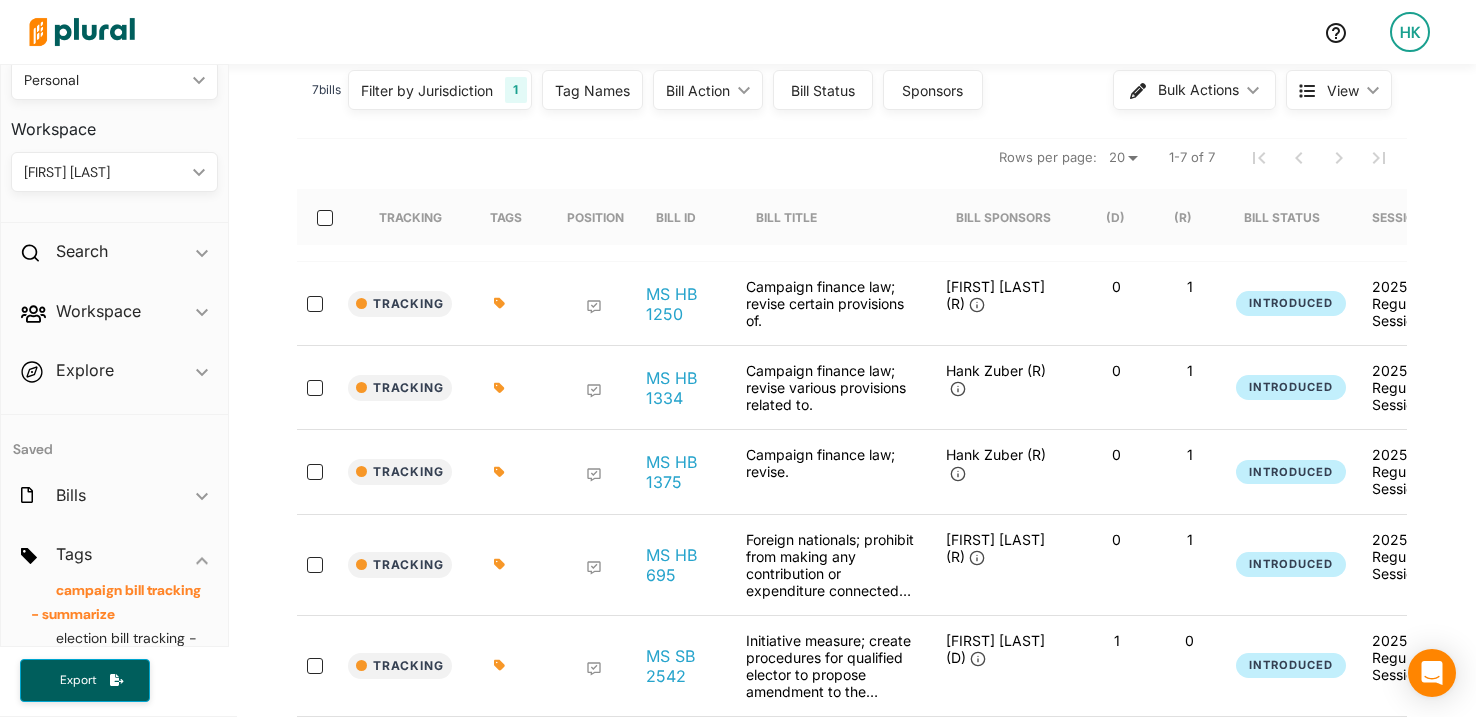 scroll, scrollTop: 311, scrollLeft: 0, axis: vertical 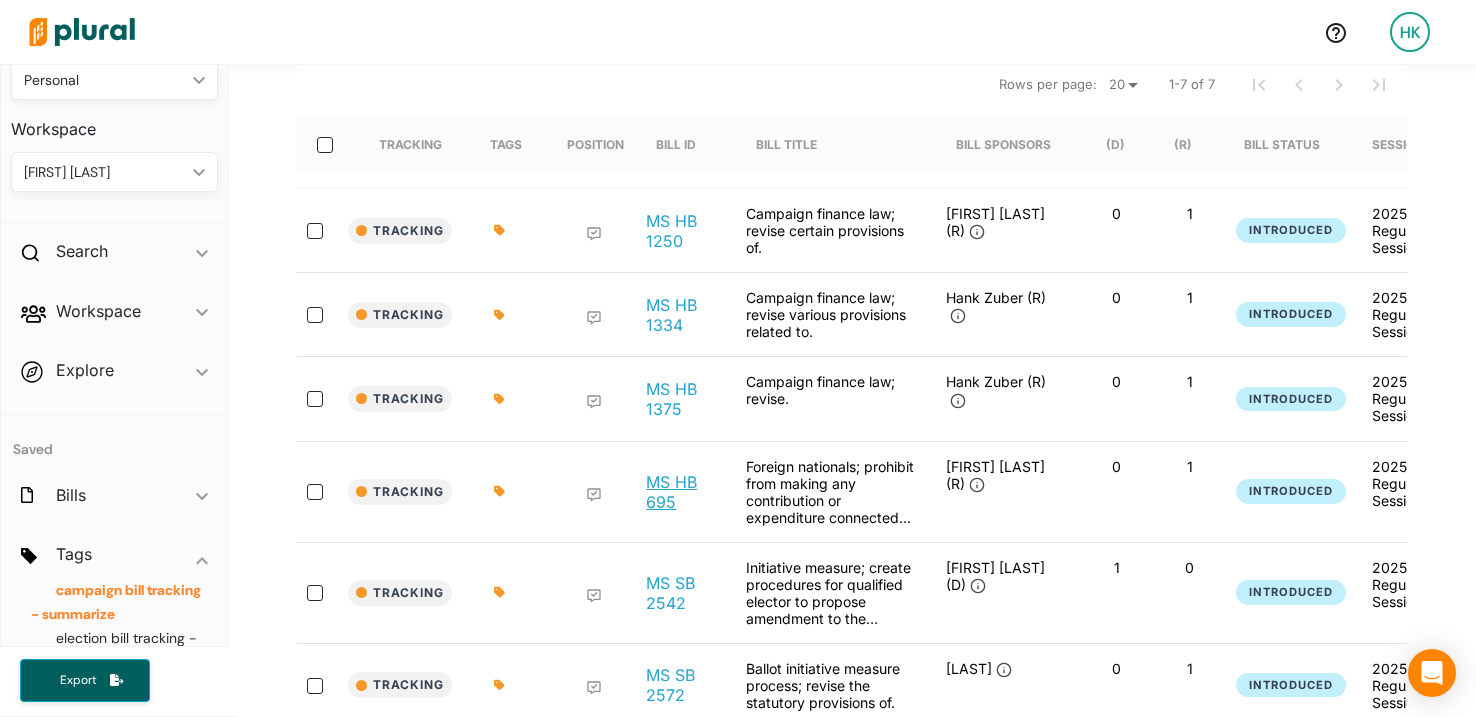click on "MS HB 695" at bounding box center (680, 492) 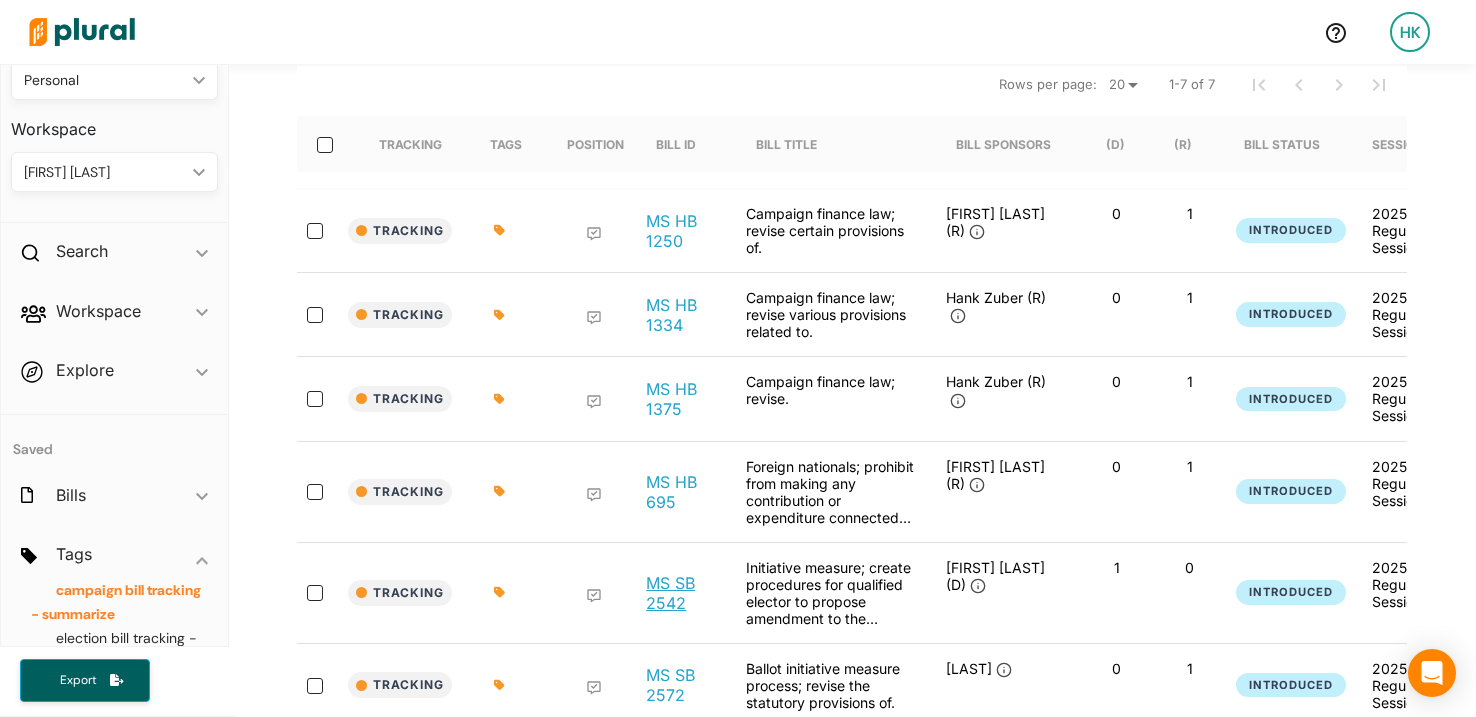 click on "MS SB 2542" at bounding box center (680, 593) 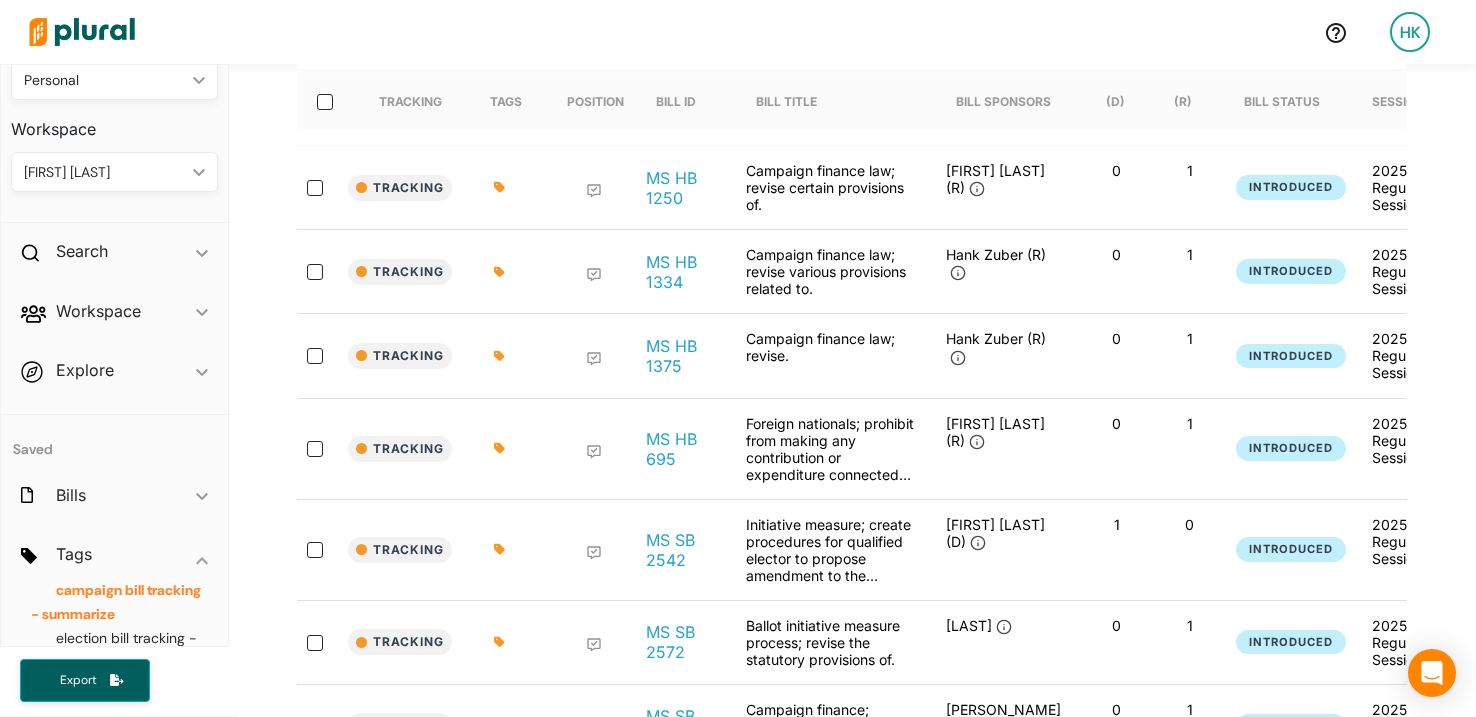 scroll, scrollTop: 420, scrollLeft: 0, axis: vertical 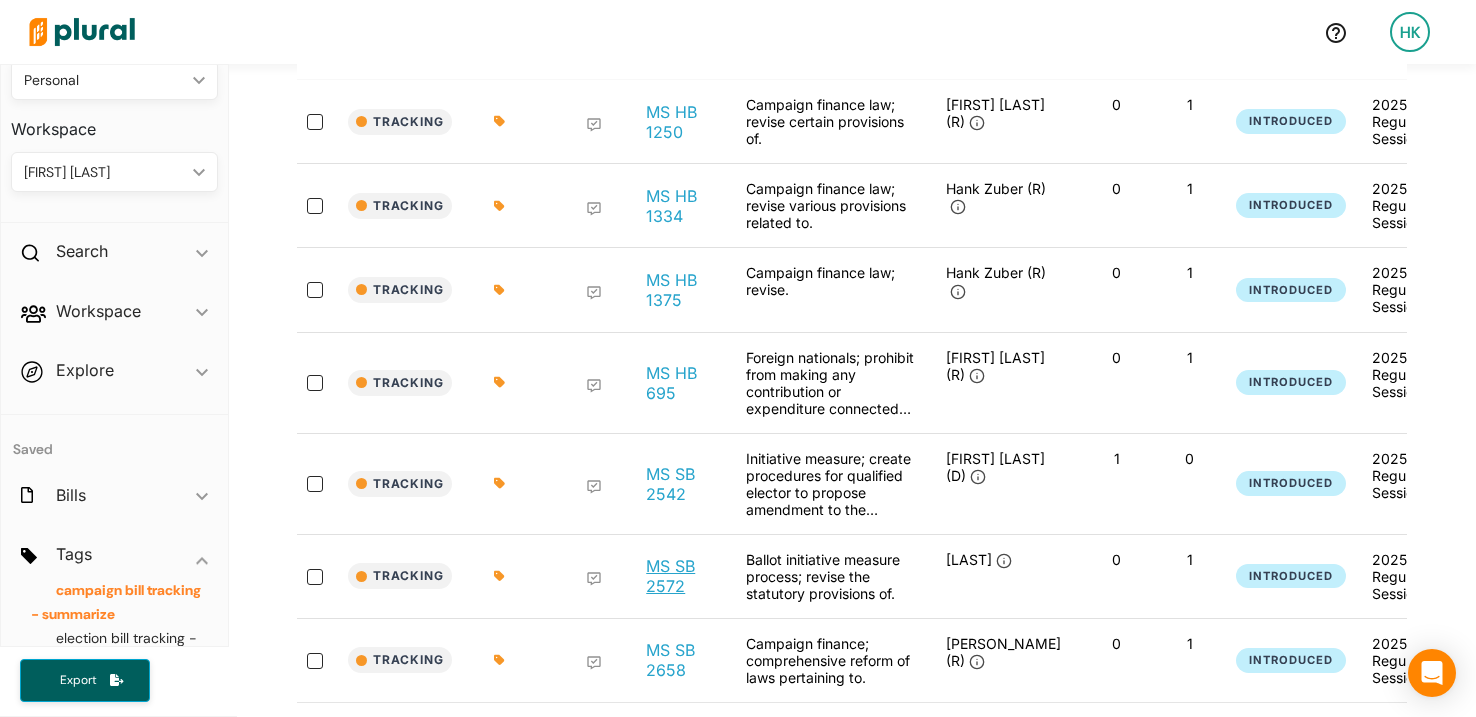 click on "MS SB 2572" at bounding box center [680, 576] 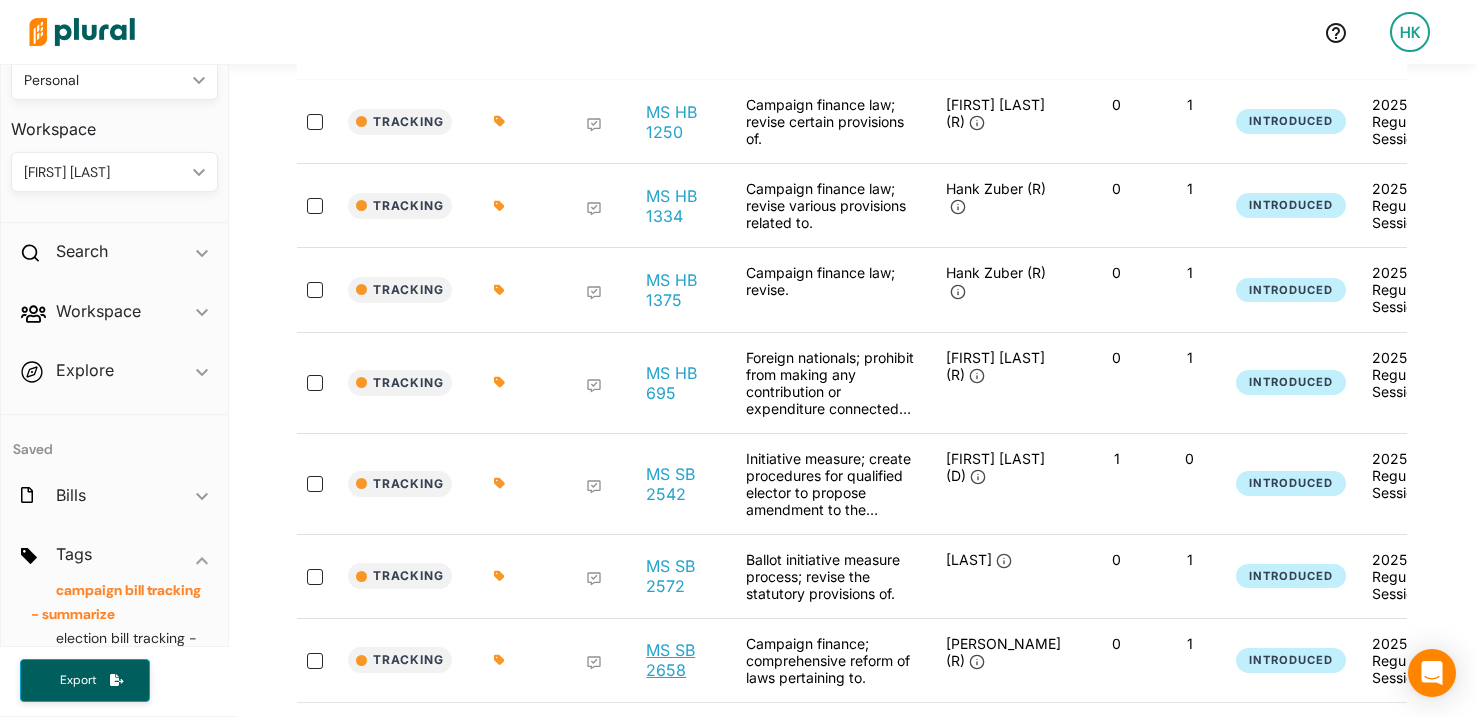 click on "MS SB 2658" at bounding box center [680, 660] 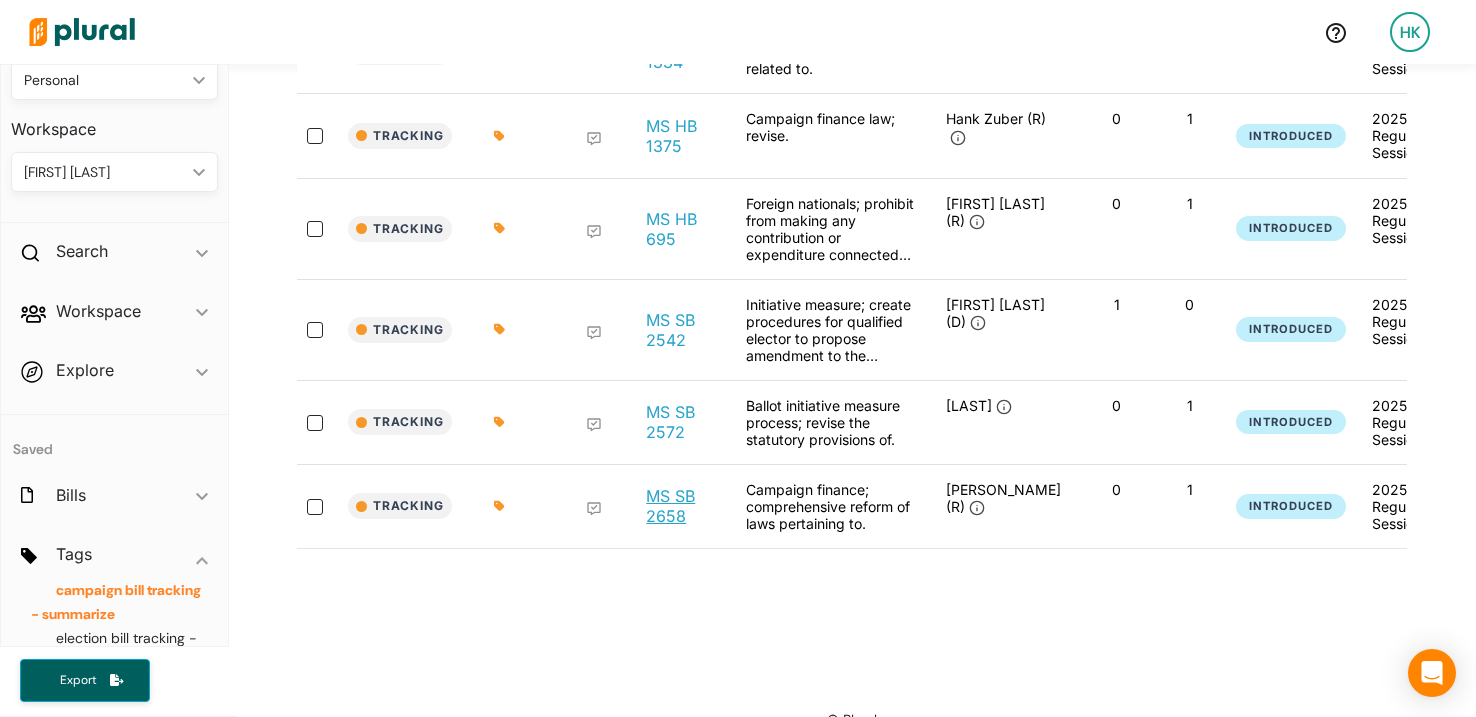 scroll, scrollTop: 571, scrollLeft: 0, axis: vertical 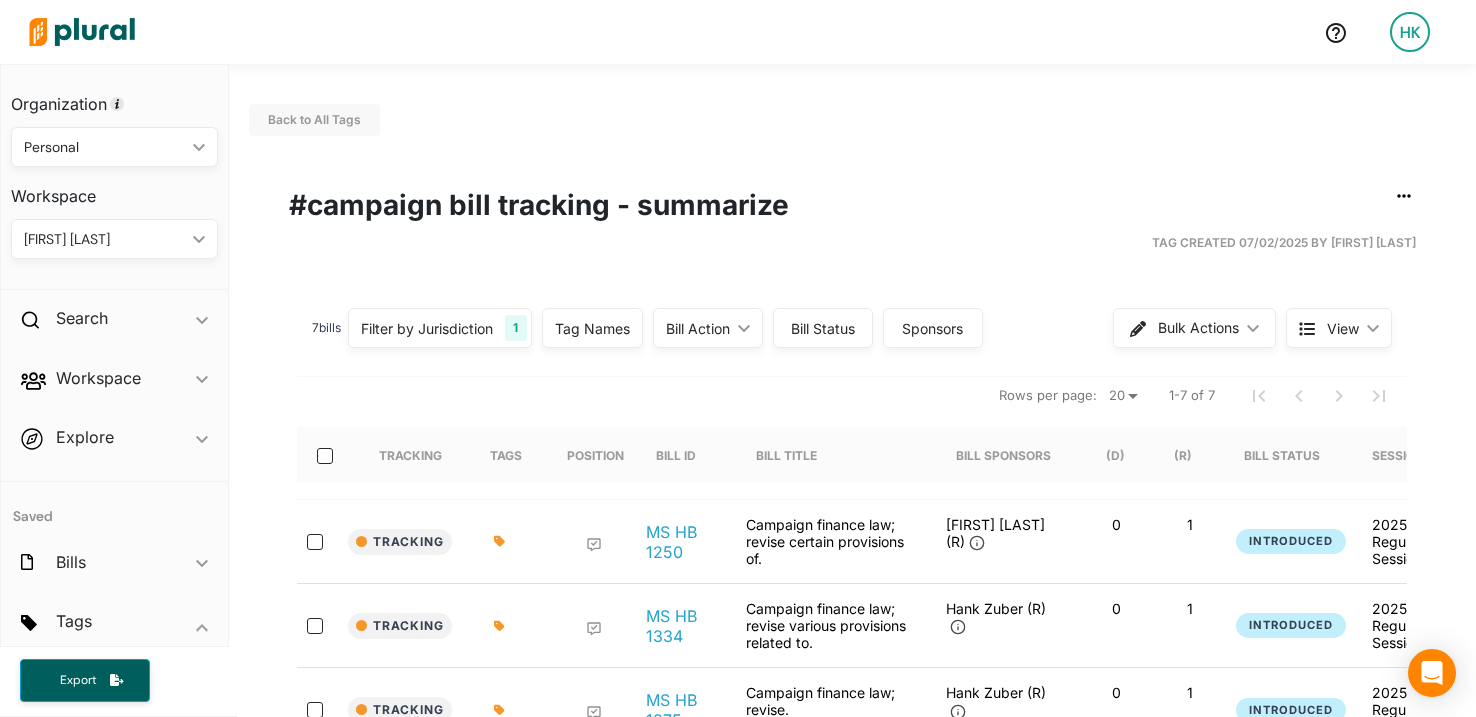 click at bounding box center (82, 32) 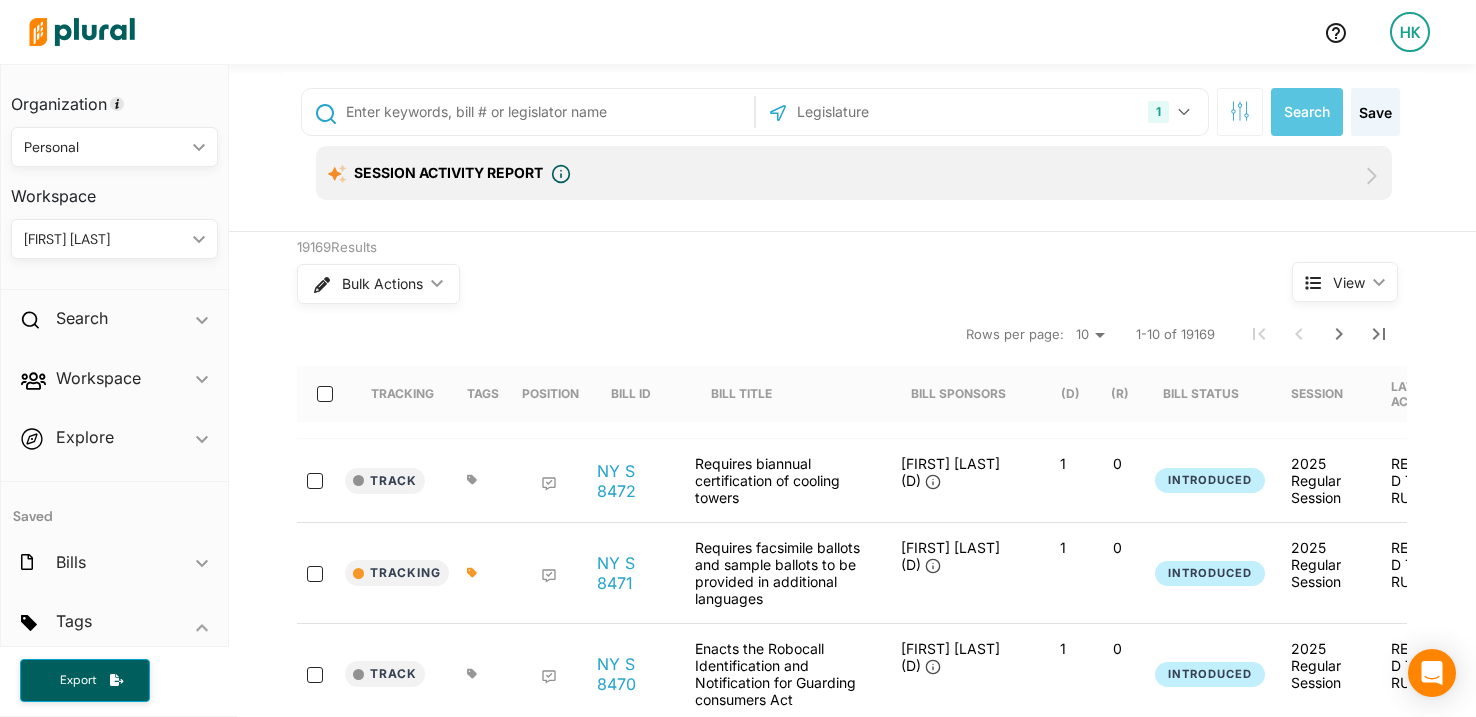 click at bounding box center (902, 112) 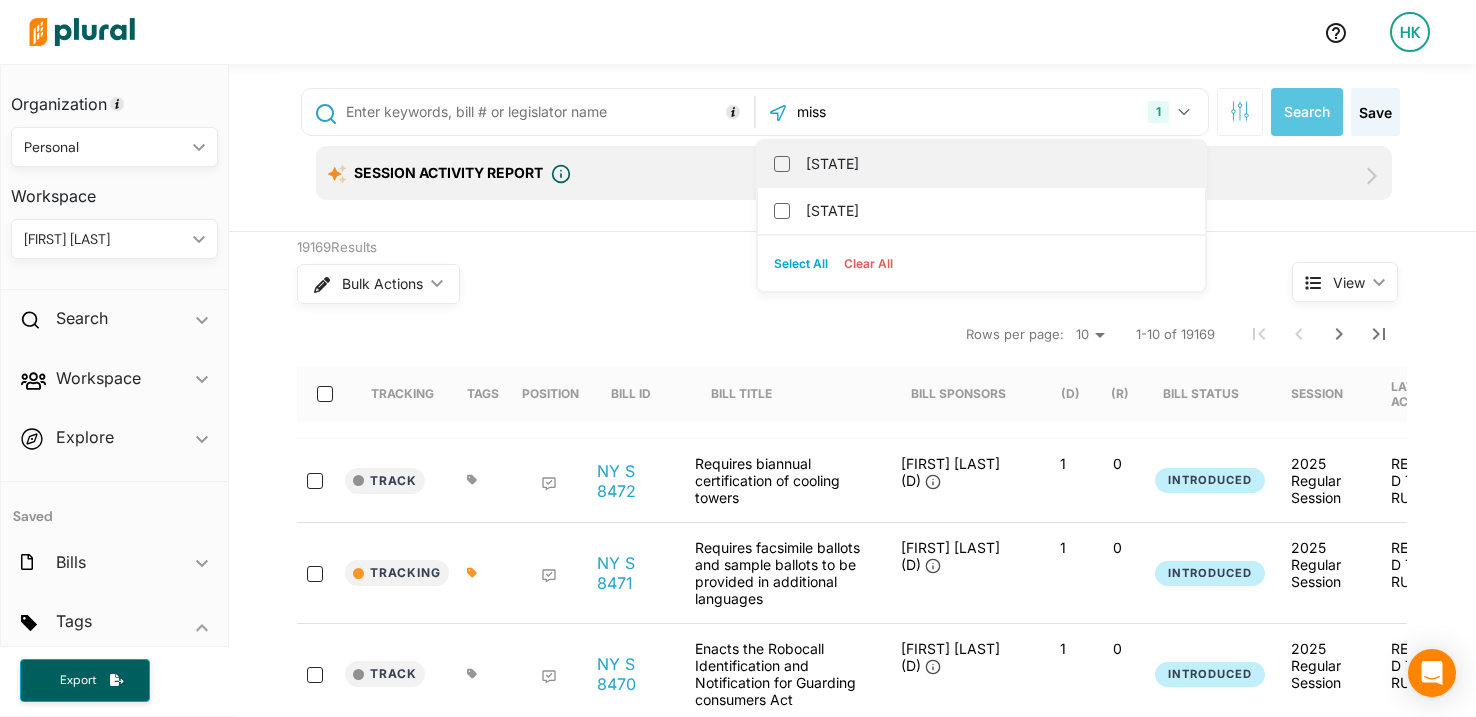 type on "miss" 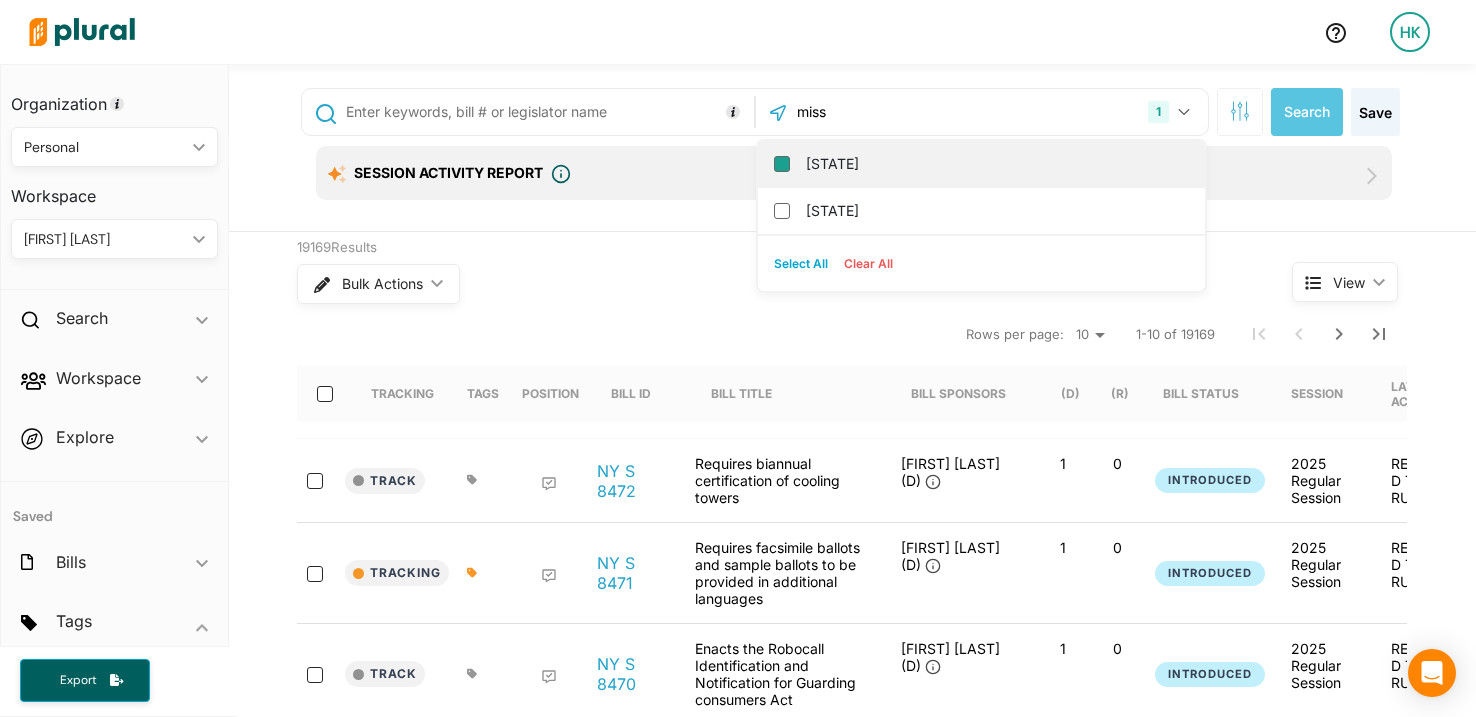 click on "Mississippi" at bounding box center [782, 164] 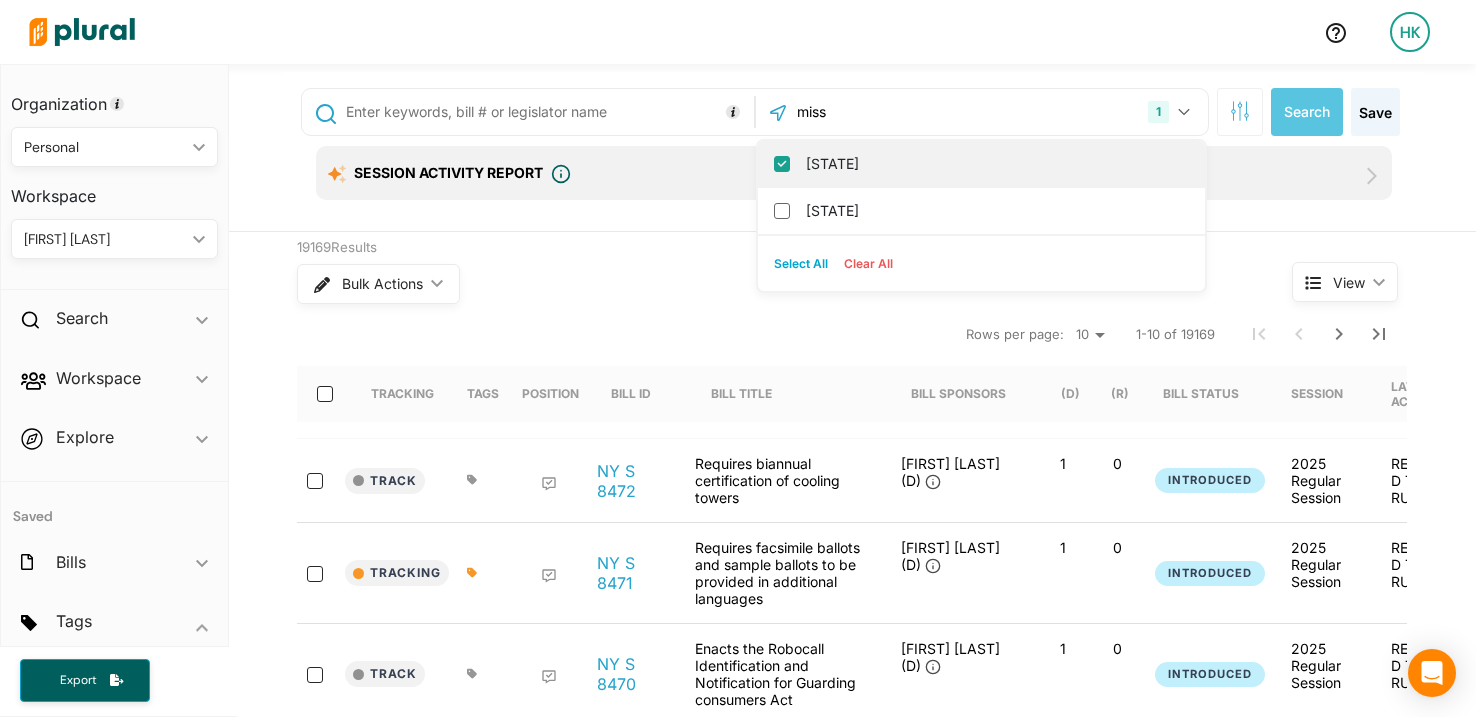 checkbox on "true" 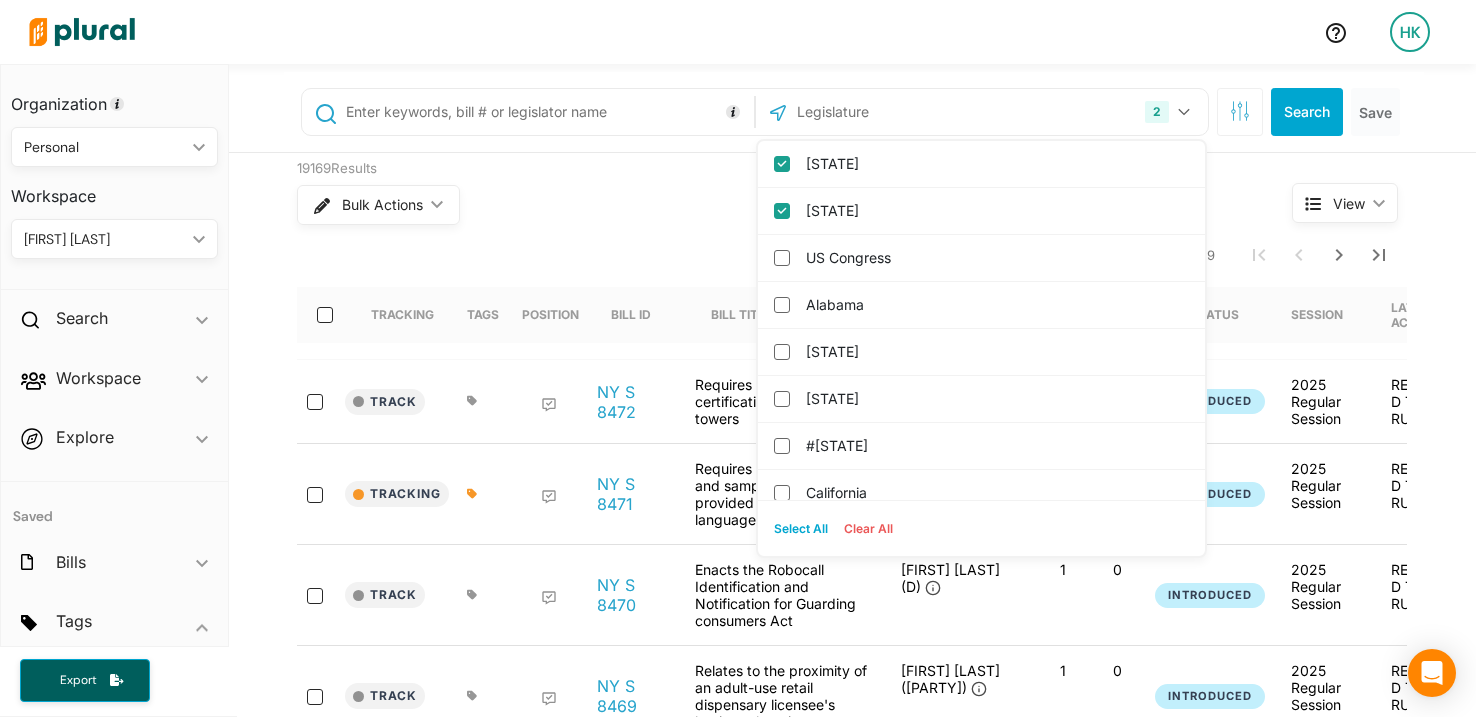 click at bounding box center (528, 112) 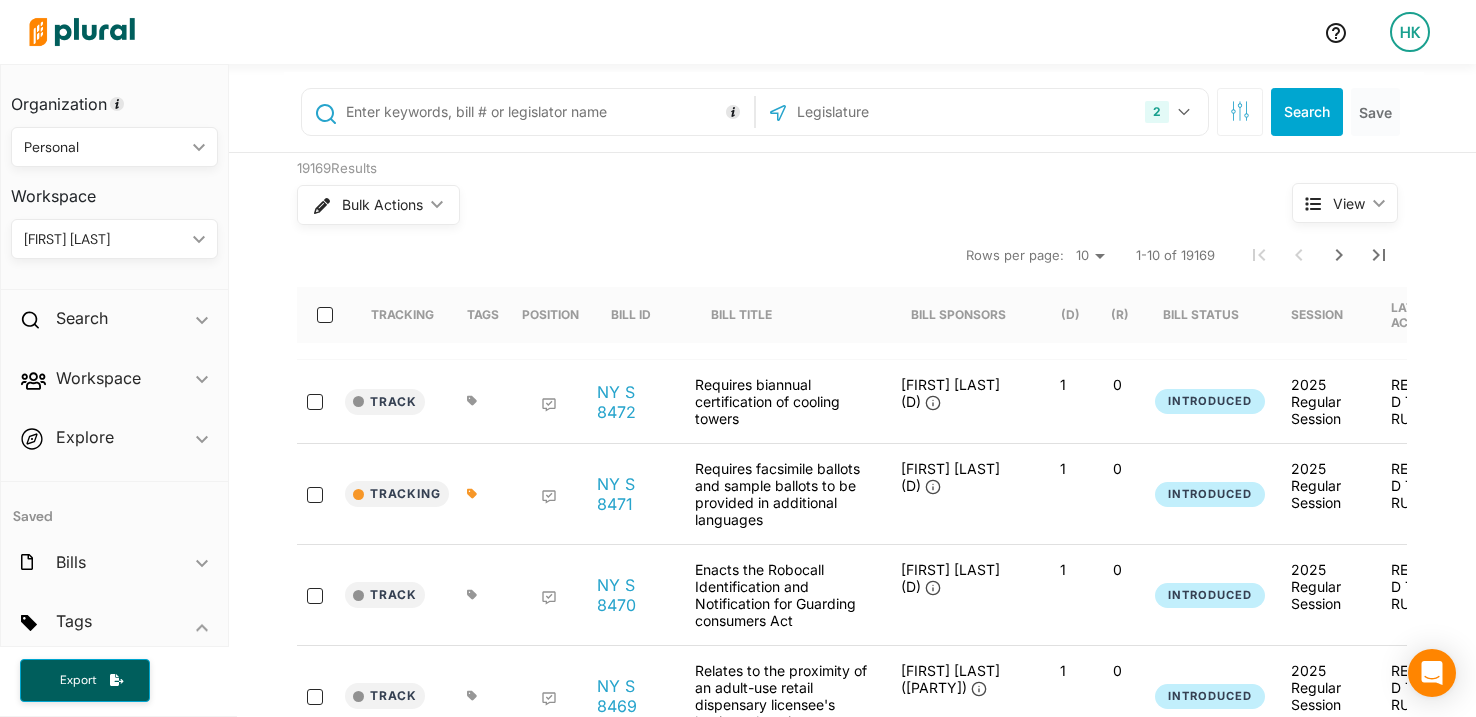 click at bounding box center (546, 112) 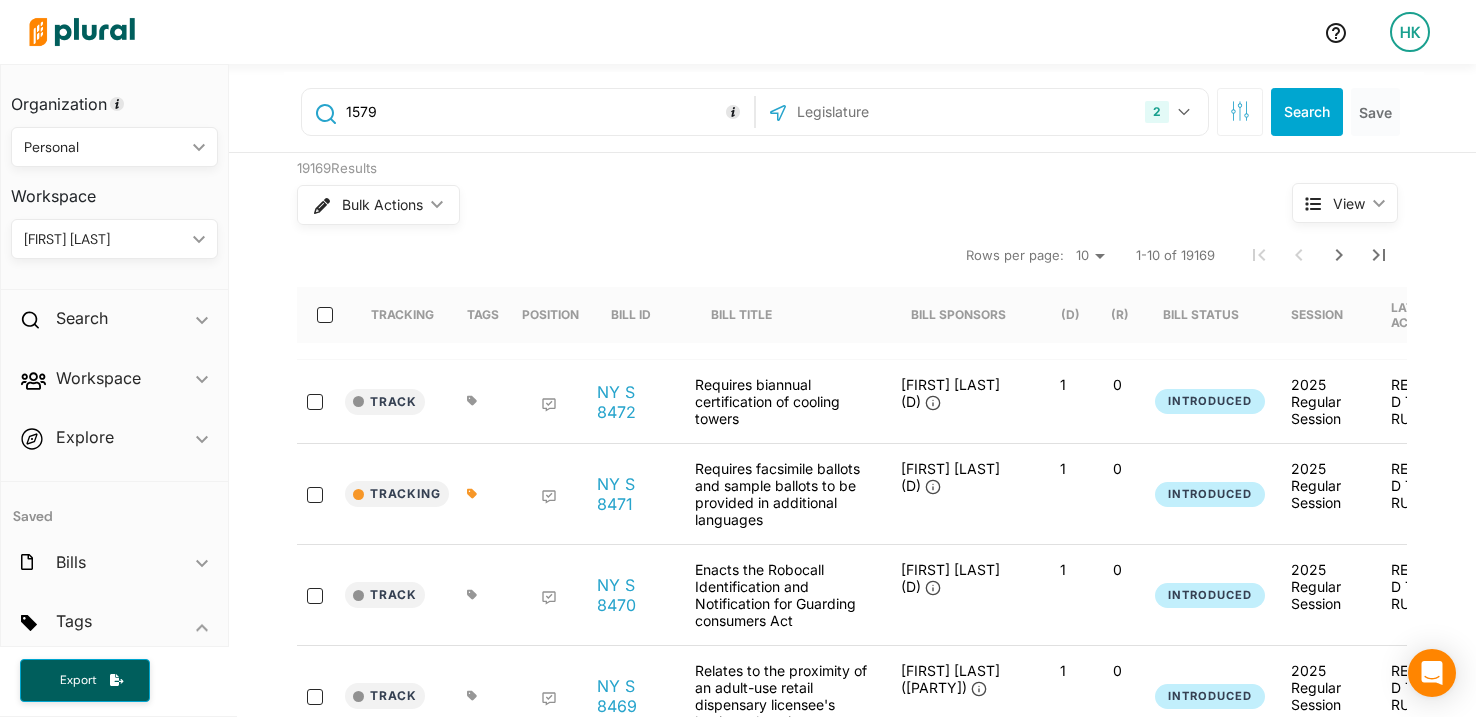 type on "1579" 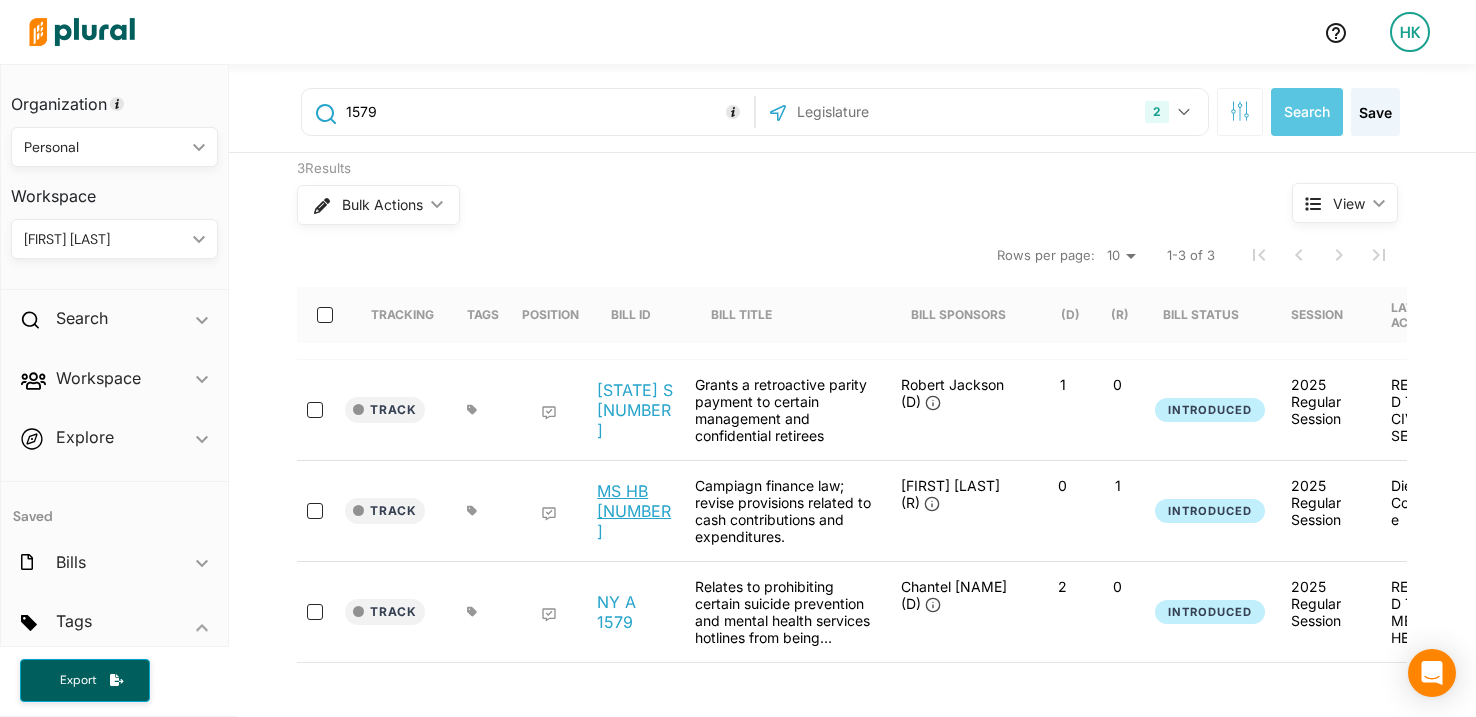 click on "MS HB 1579" at bounding box center [635, 511] 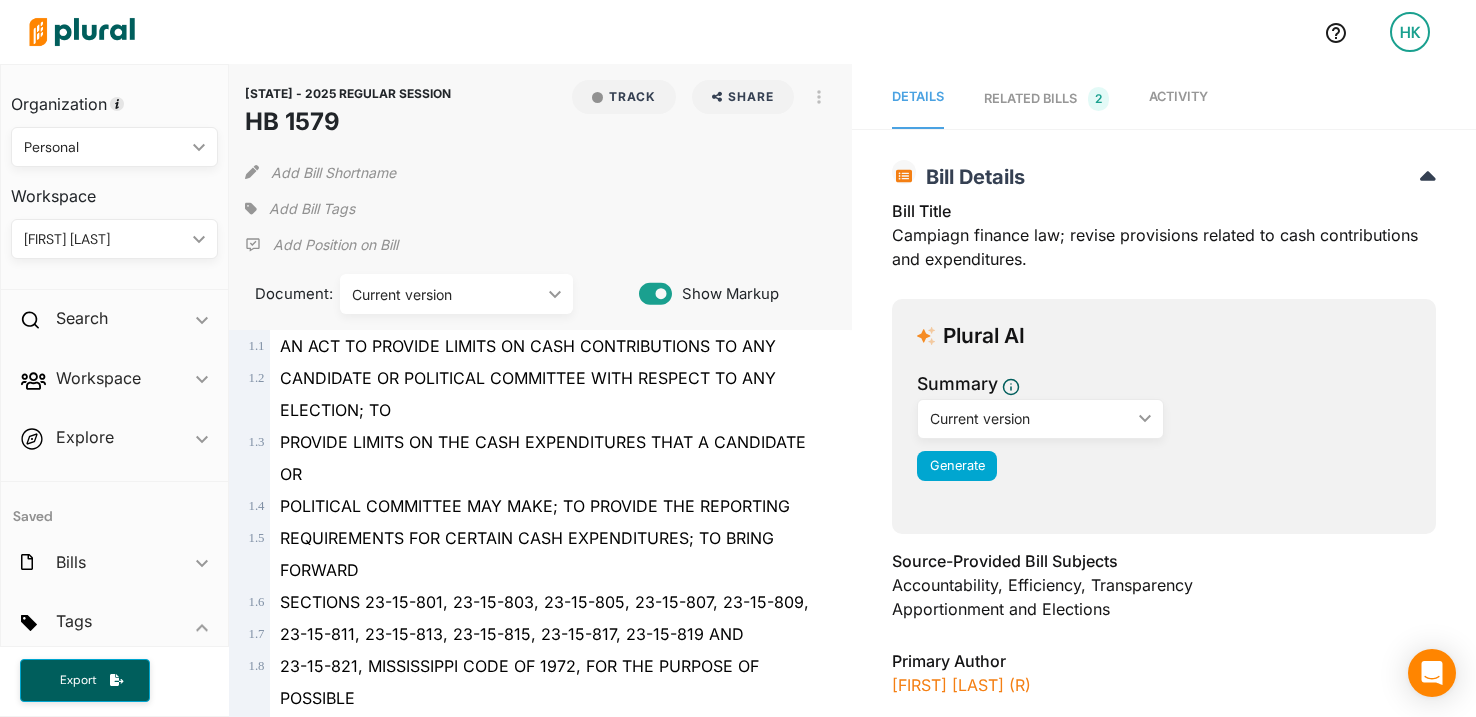 click on "Personal" at bounding box center (104, 147) 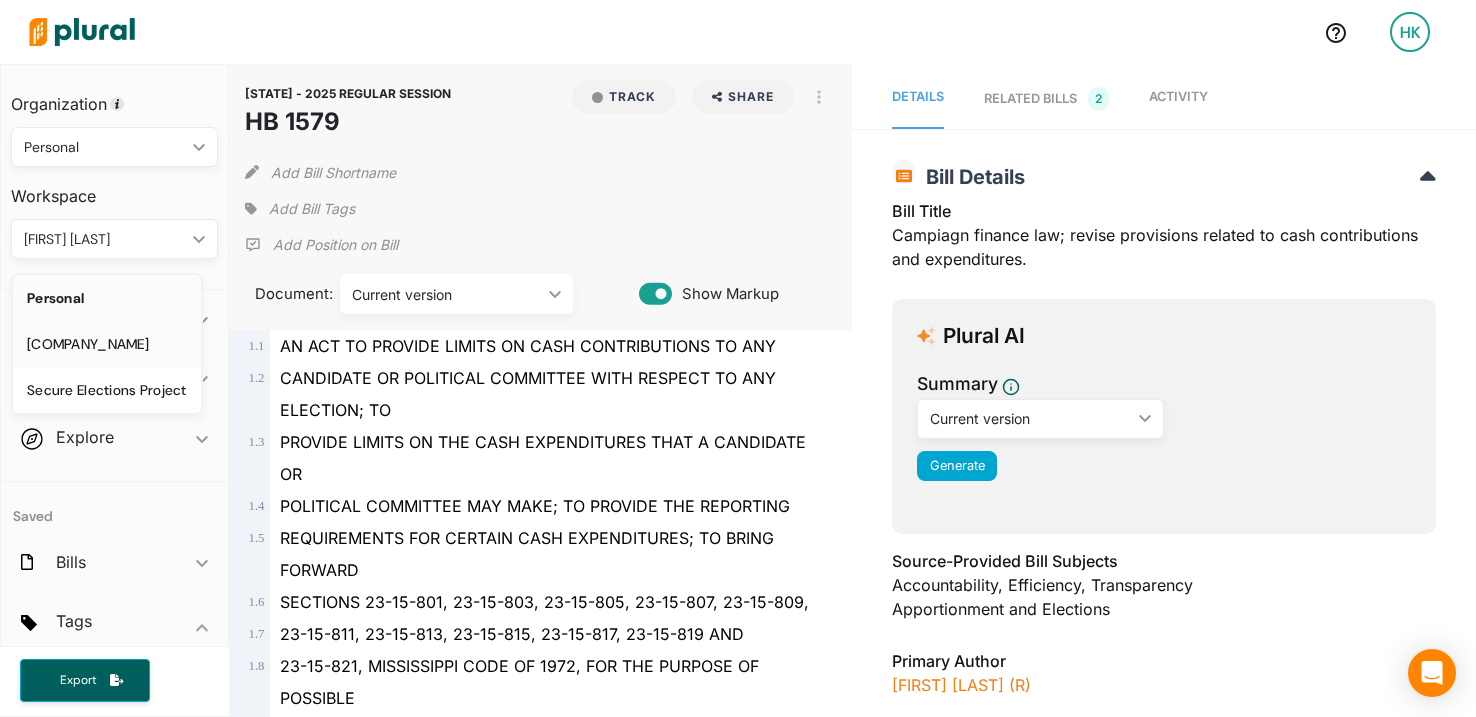 click on "Capitol Strategy Advisors" at bounding box center (107, 344) 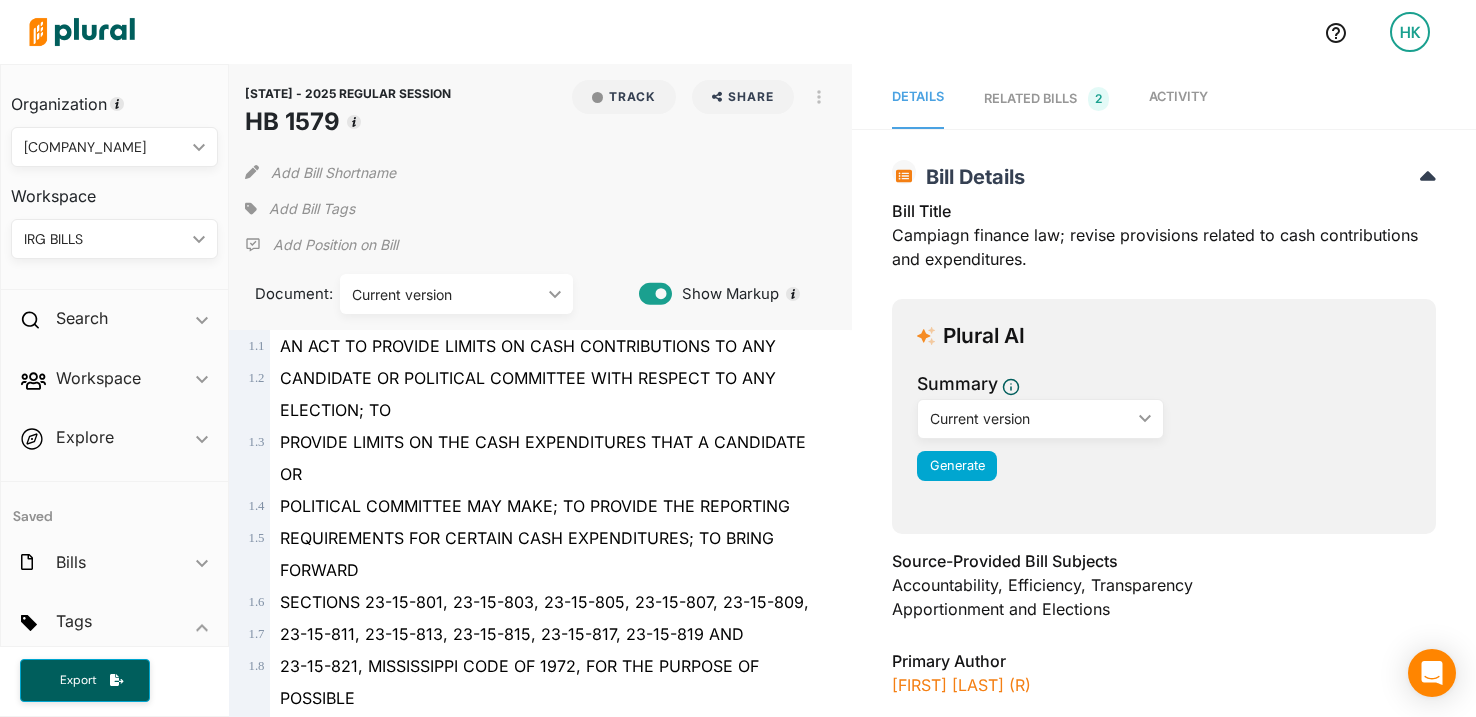 click on "Activity" at bounding box center (1178, 96) 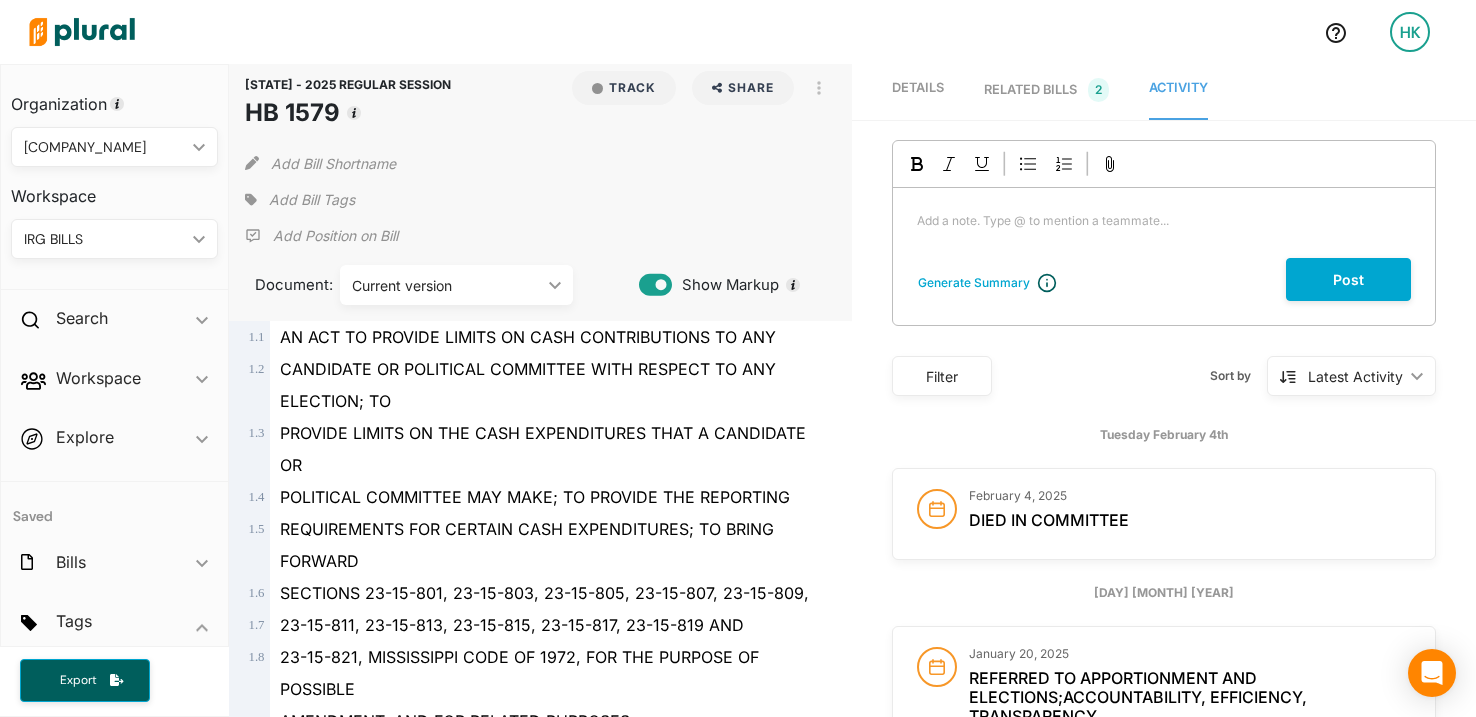 scroll, scrollTop: 0, scrollLeft: 0, axis: both 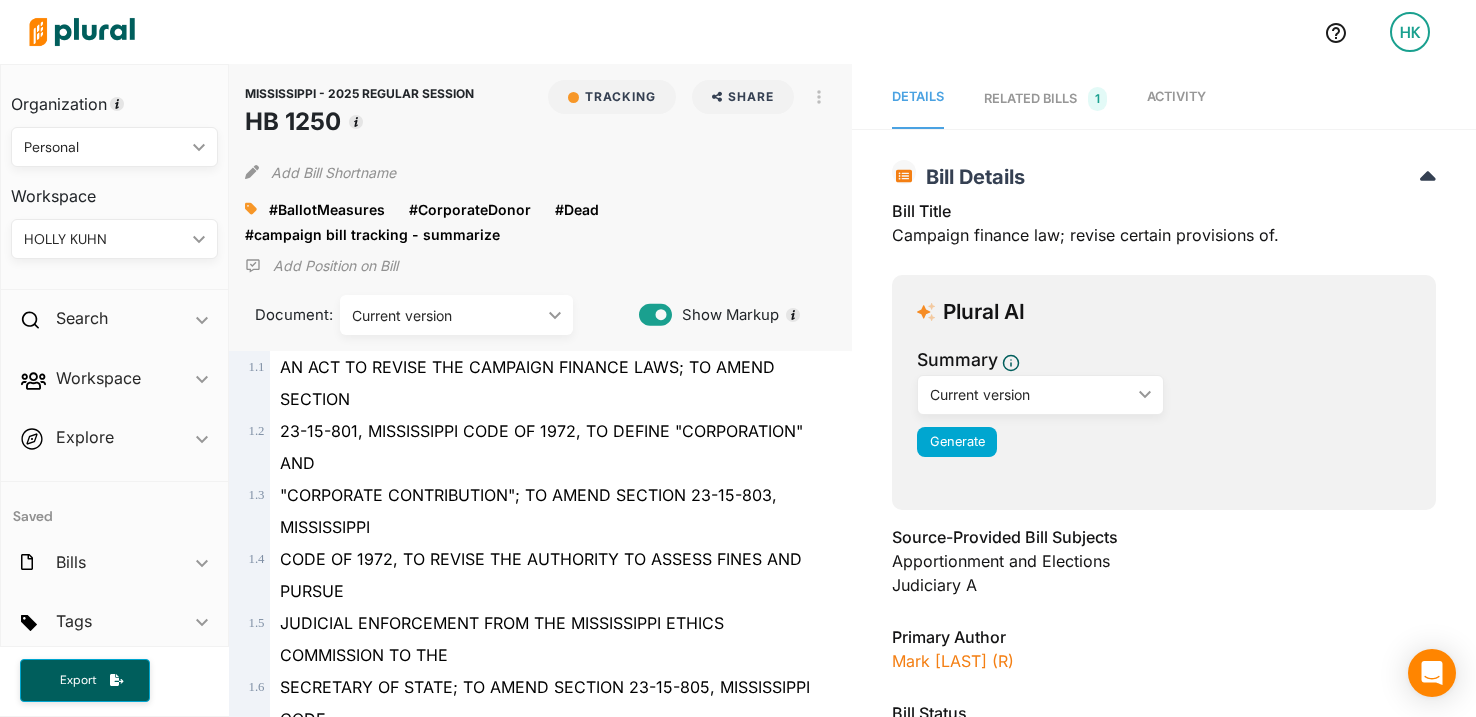 click on "RELATED BILLS   1" at bounding box center [1045, 99] 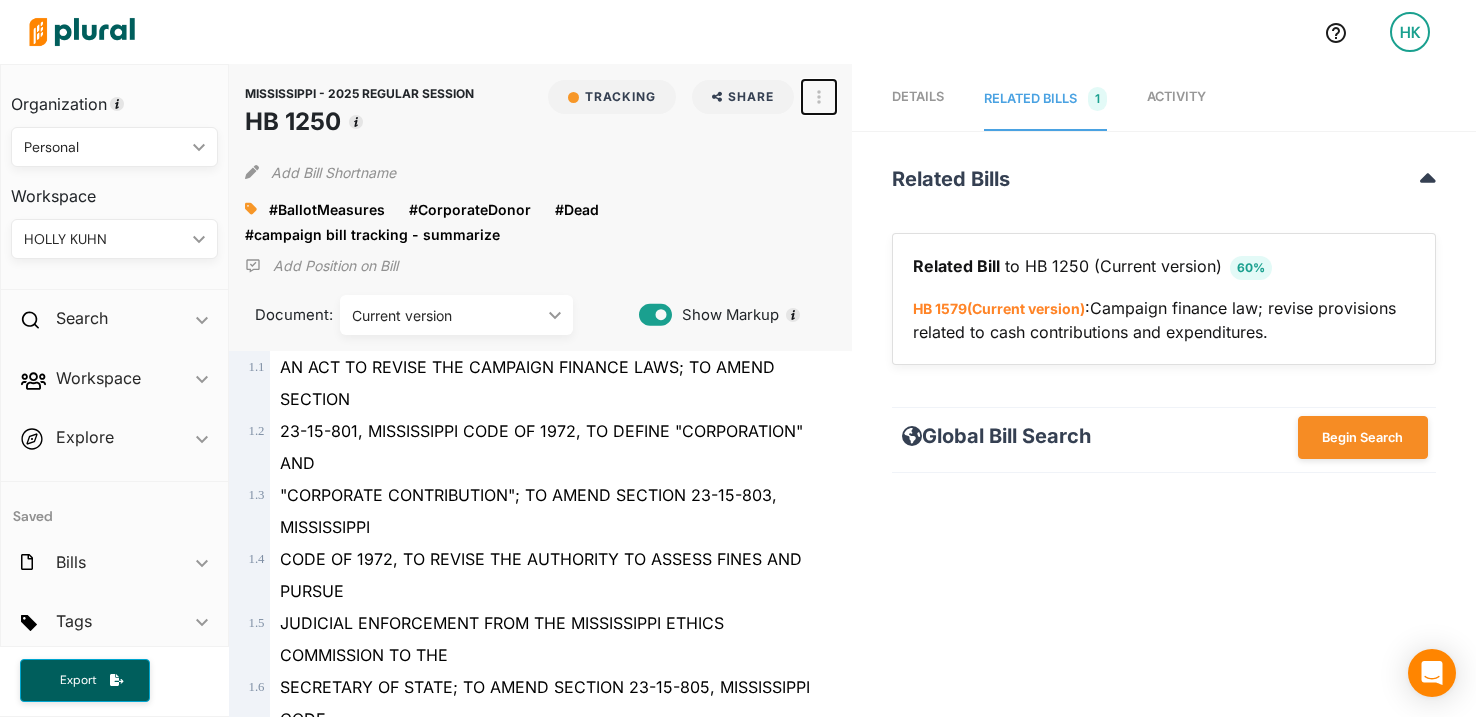 click at bounding box center [819, 97] 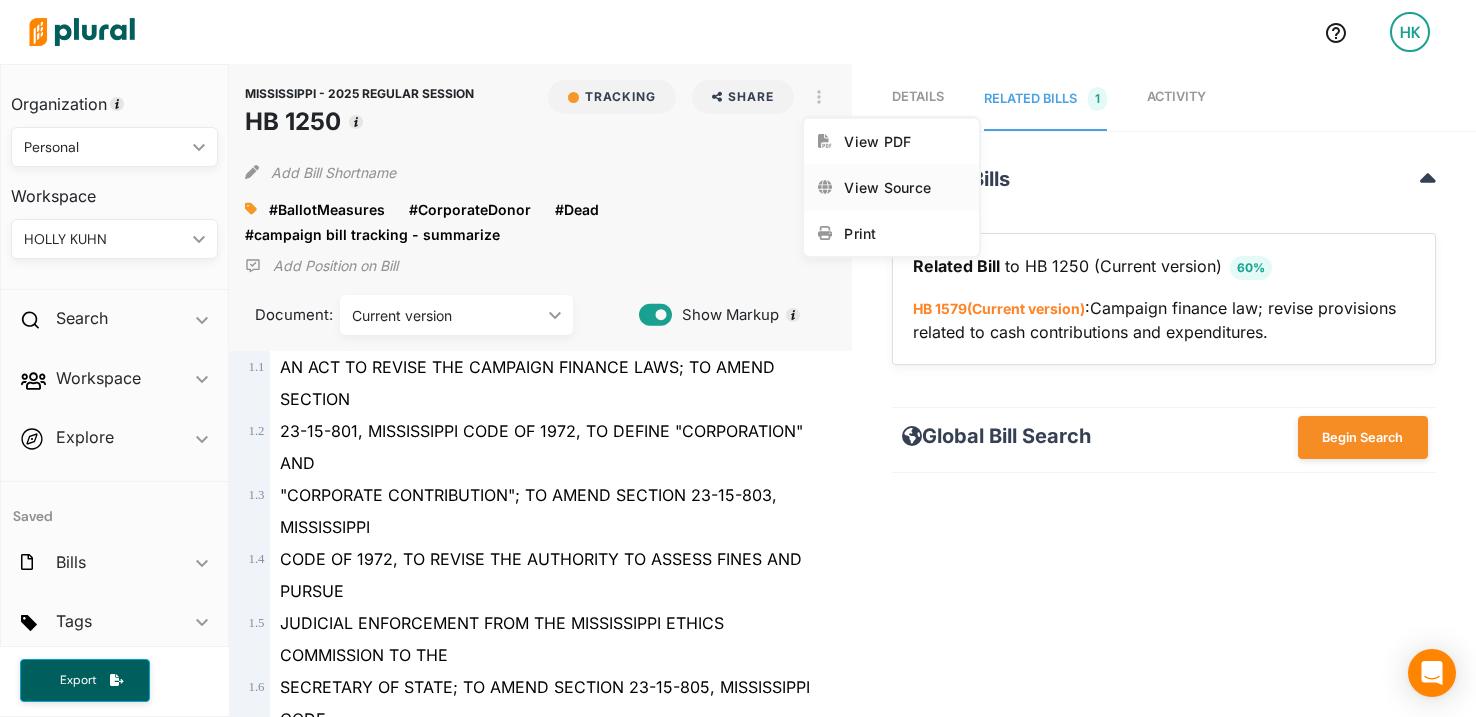 click on "View Source" at bounding box center (904, 187) 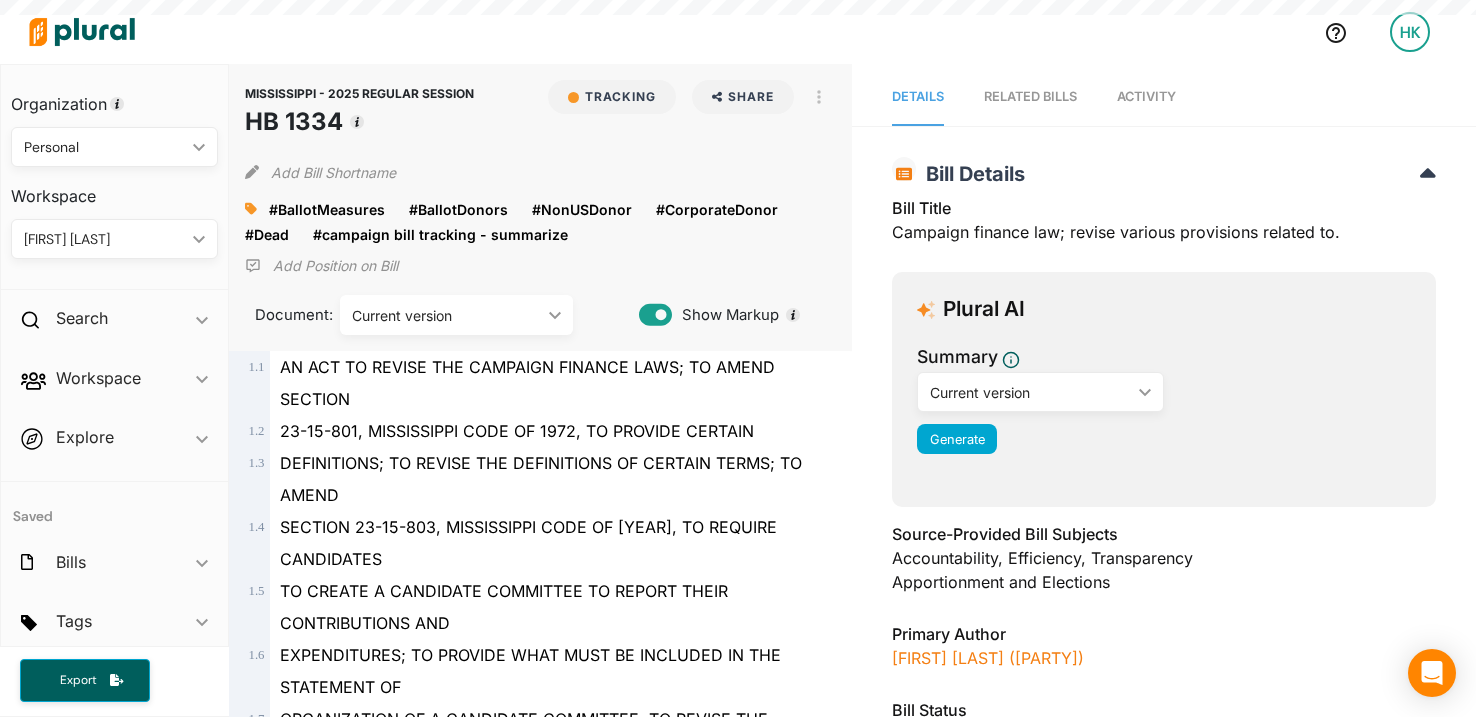 scroll, scrollTop: 0, scrollLeft: 0, axis: both 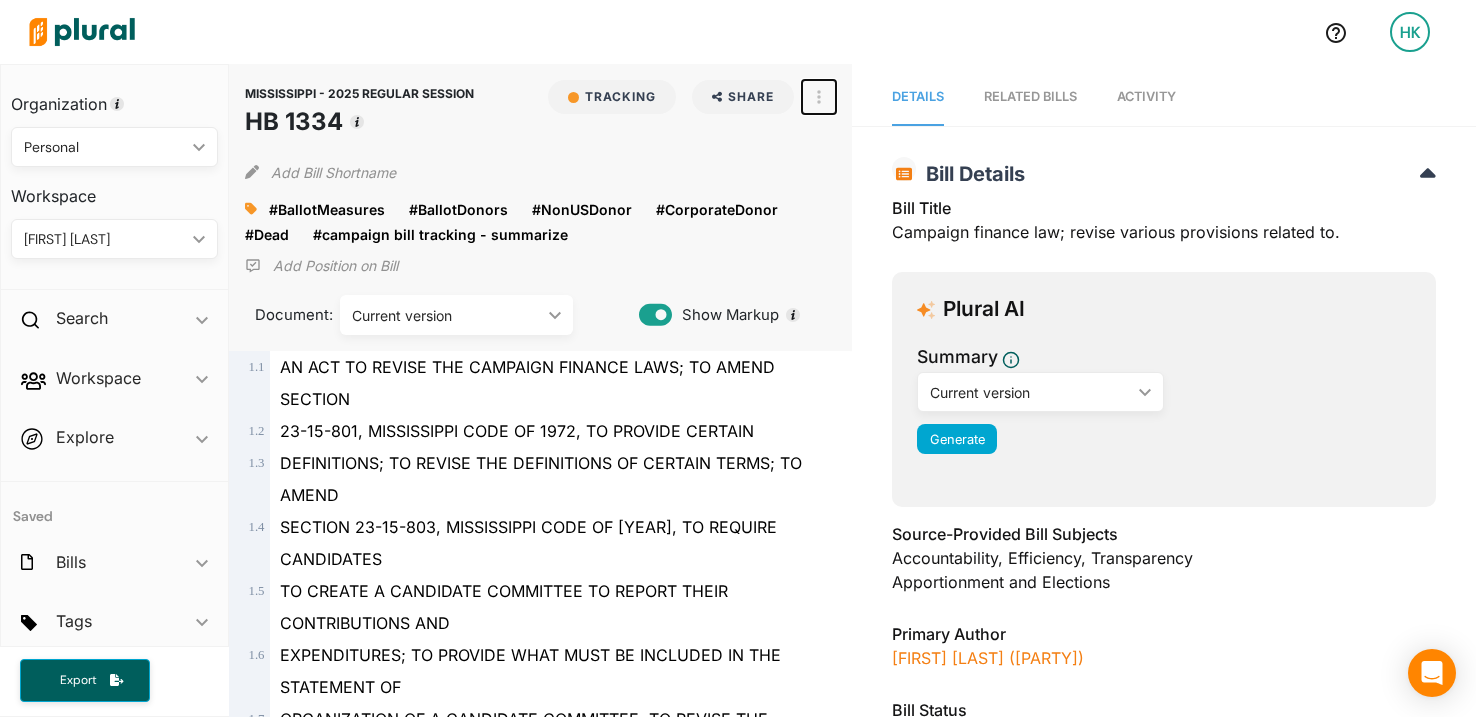 click at bounding box center [819, 97] 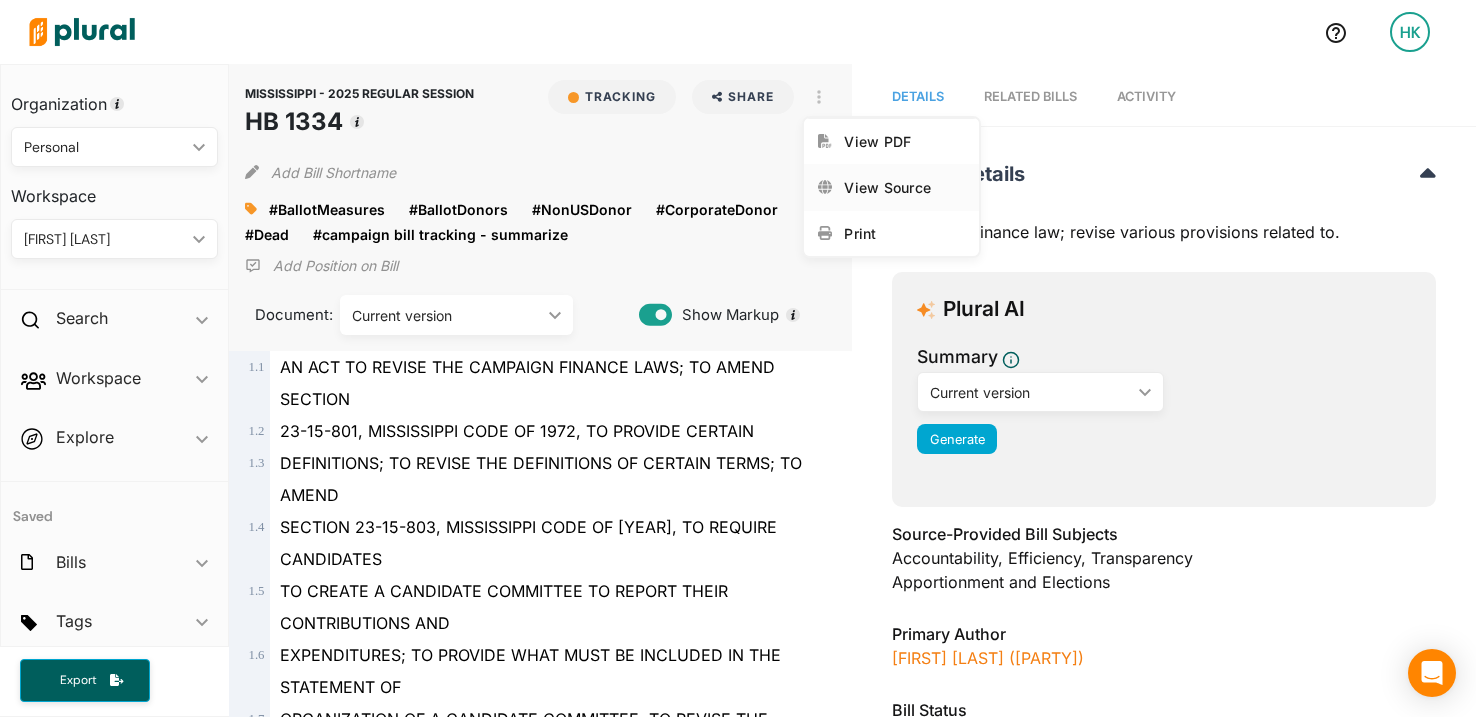 click on "View Source" at bounding box center (904, 187) 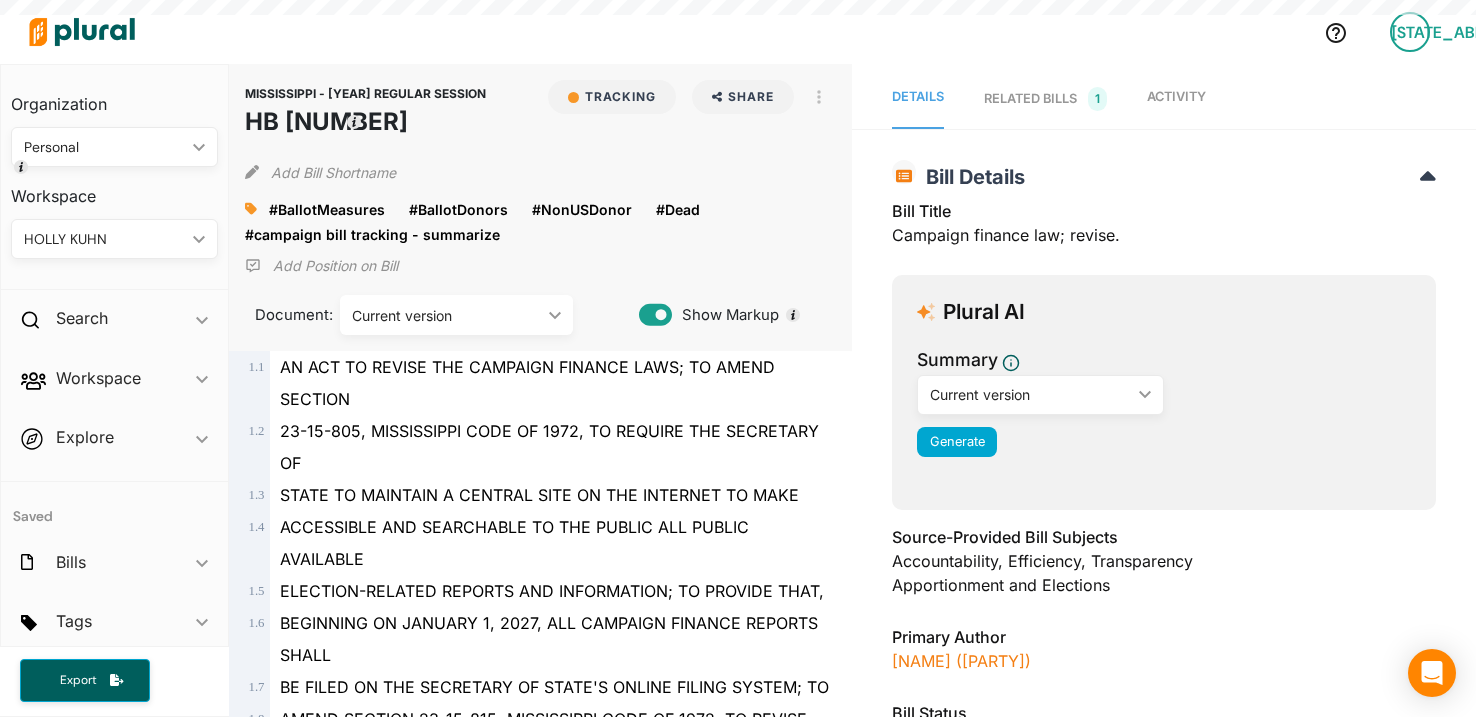scroll, scrollTop: 0, scrollLeft: 0, axis: both 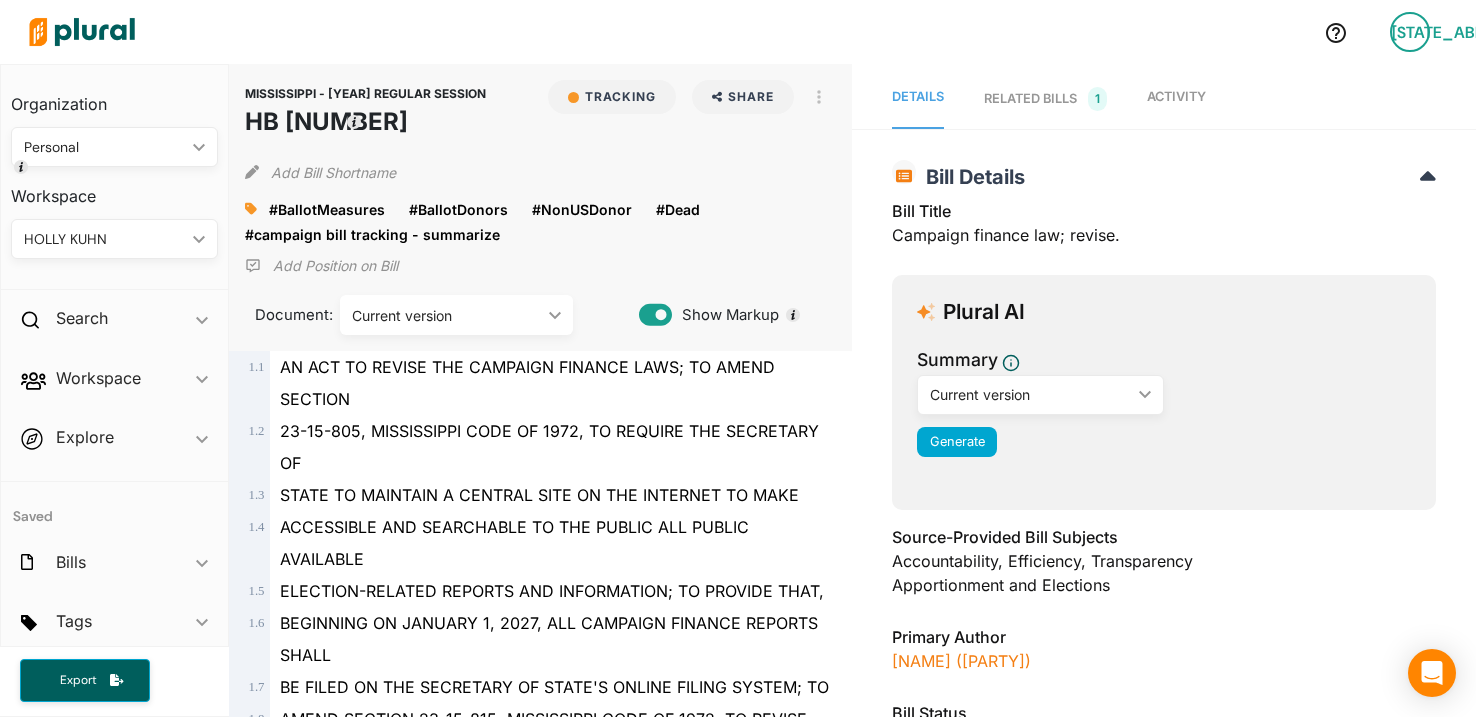 click on "RELATED BILLS   1" at bounding box center (1045, 99) 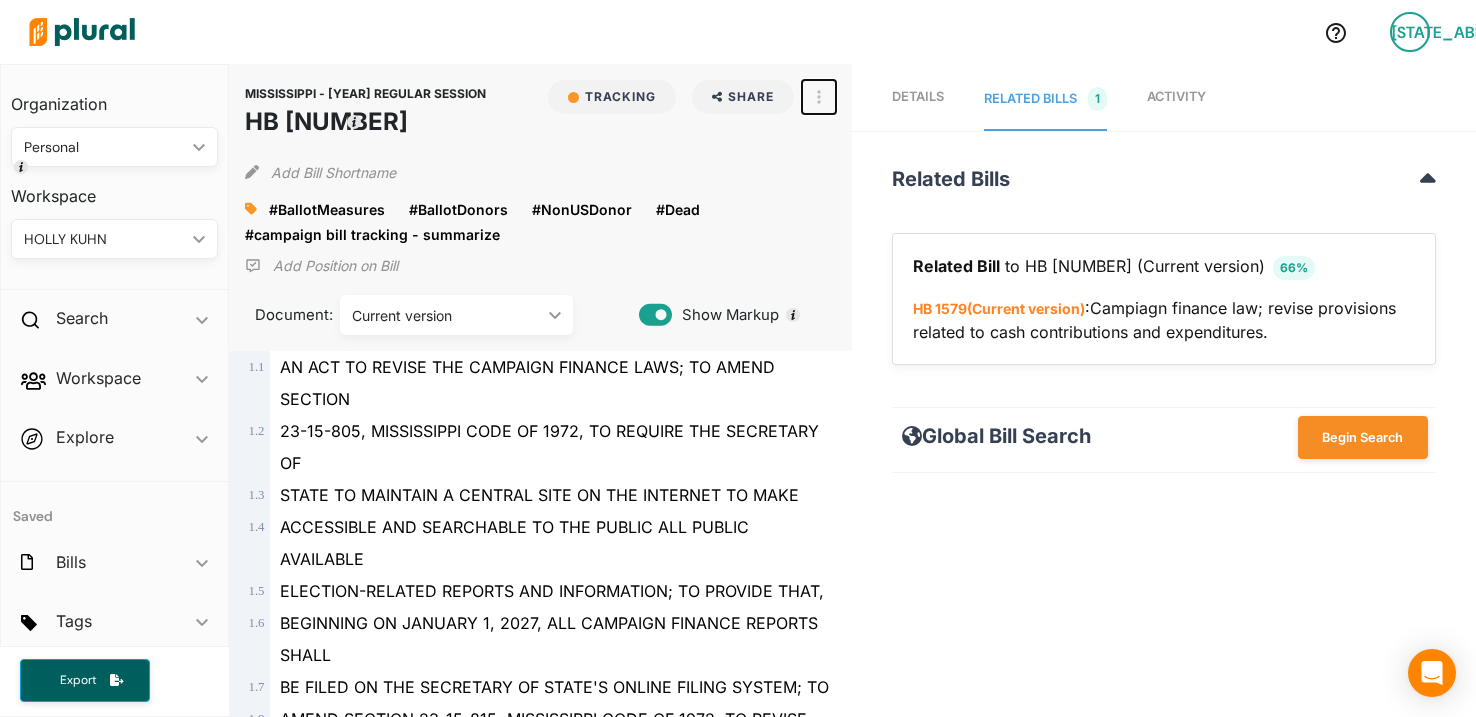 click 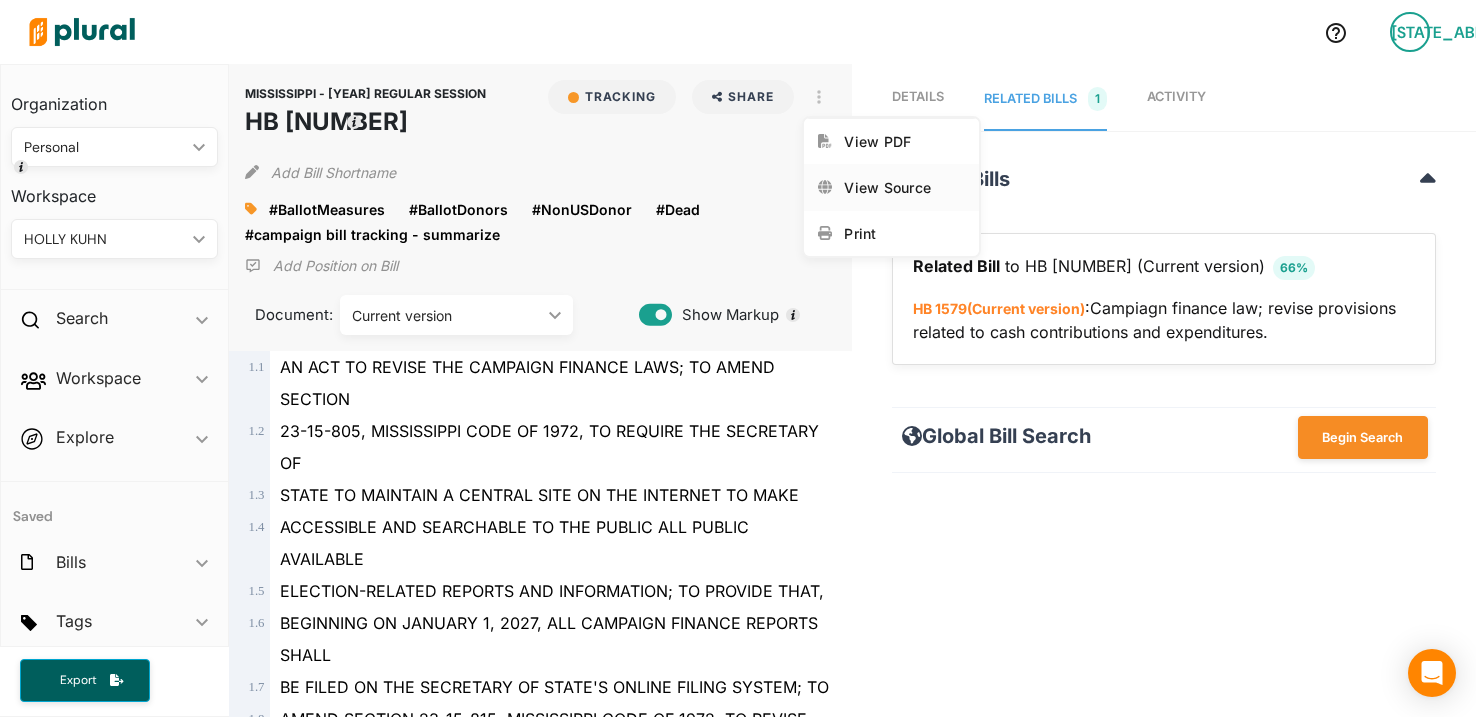 click on "View Source" at bounding box center [904, 187] 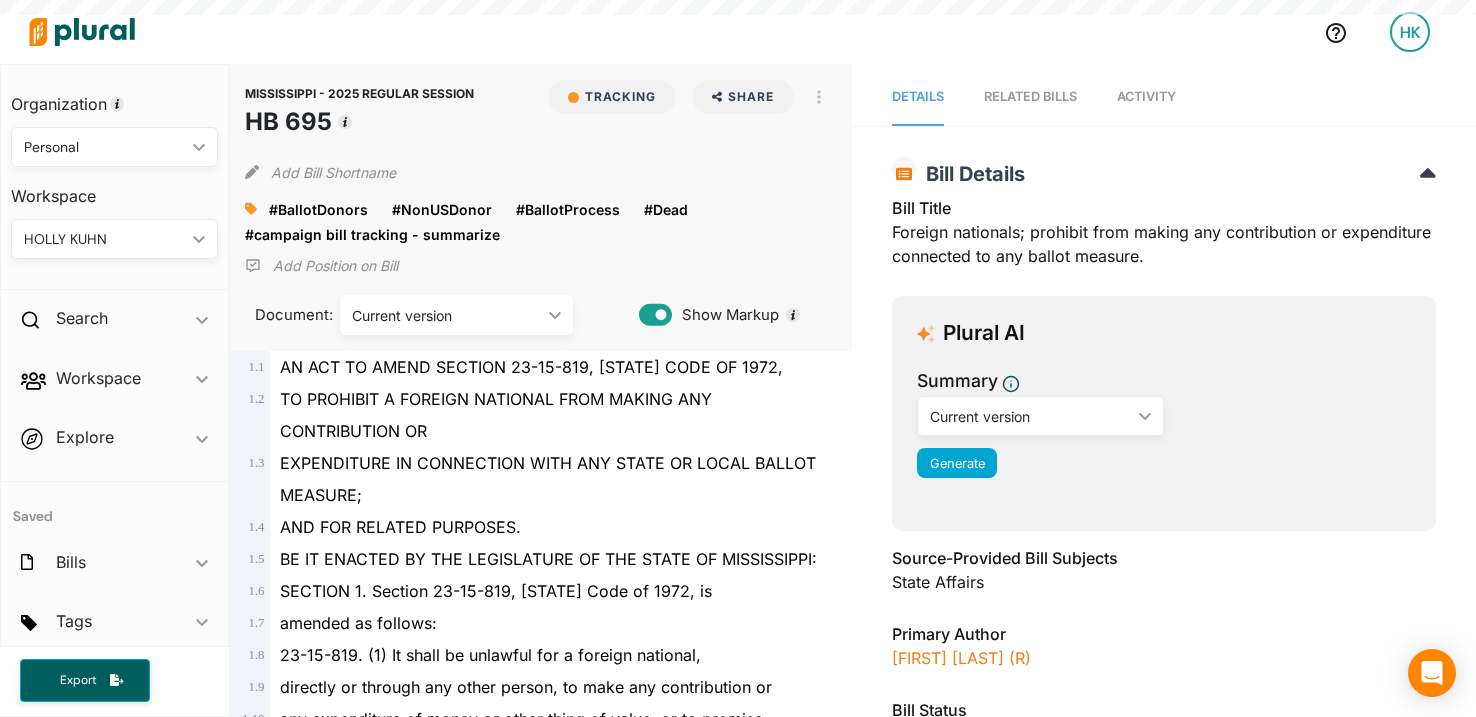 scroll, scrollTop: 0, scrollLeft: 0, axis: both 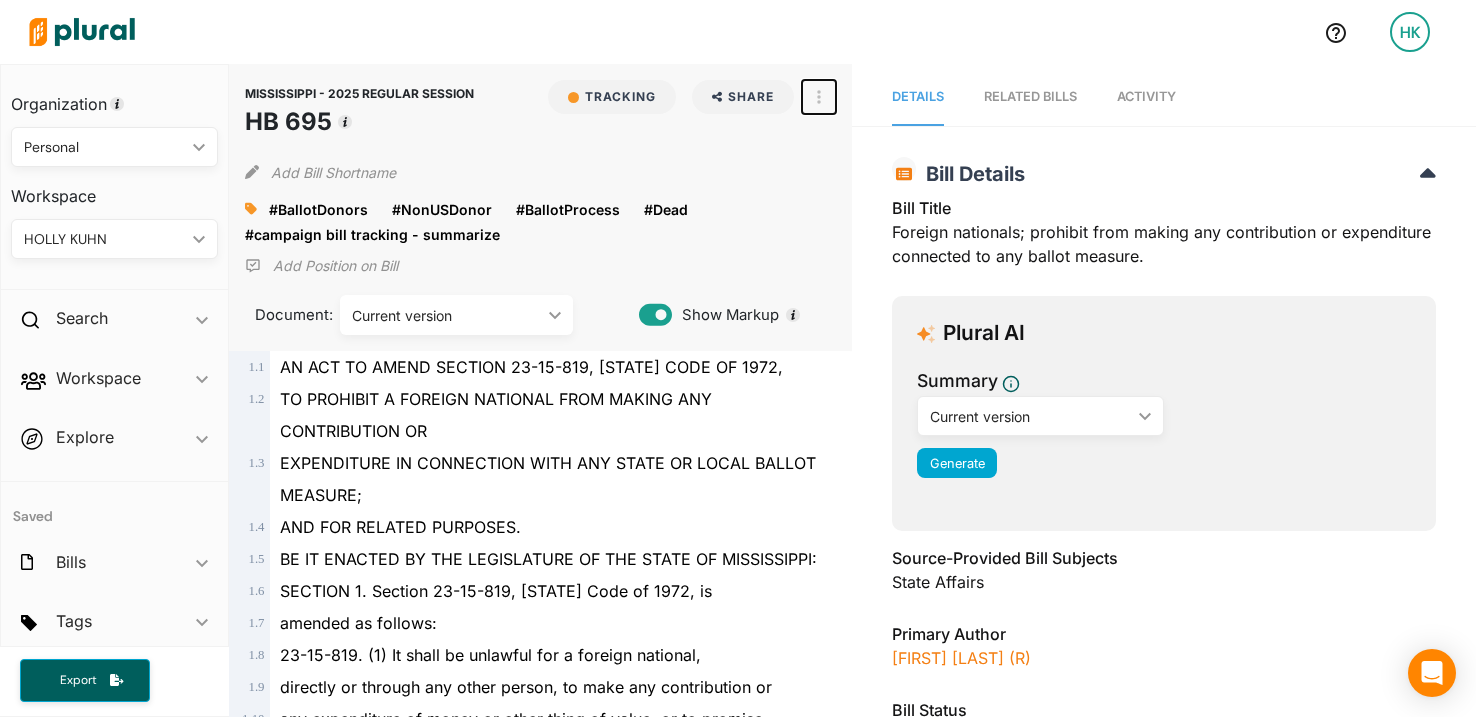 click at bounding box center [819, 97] 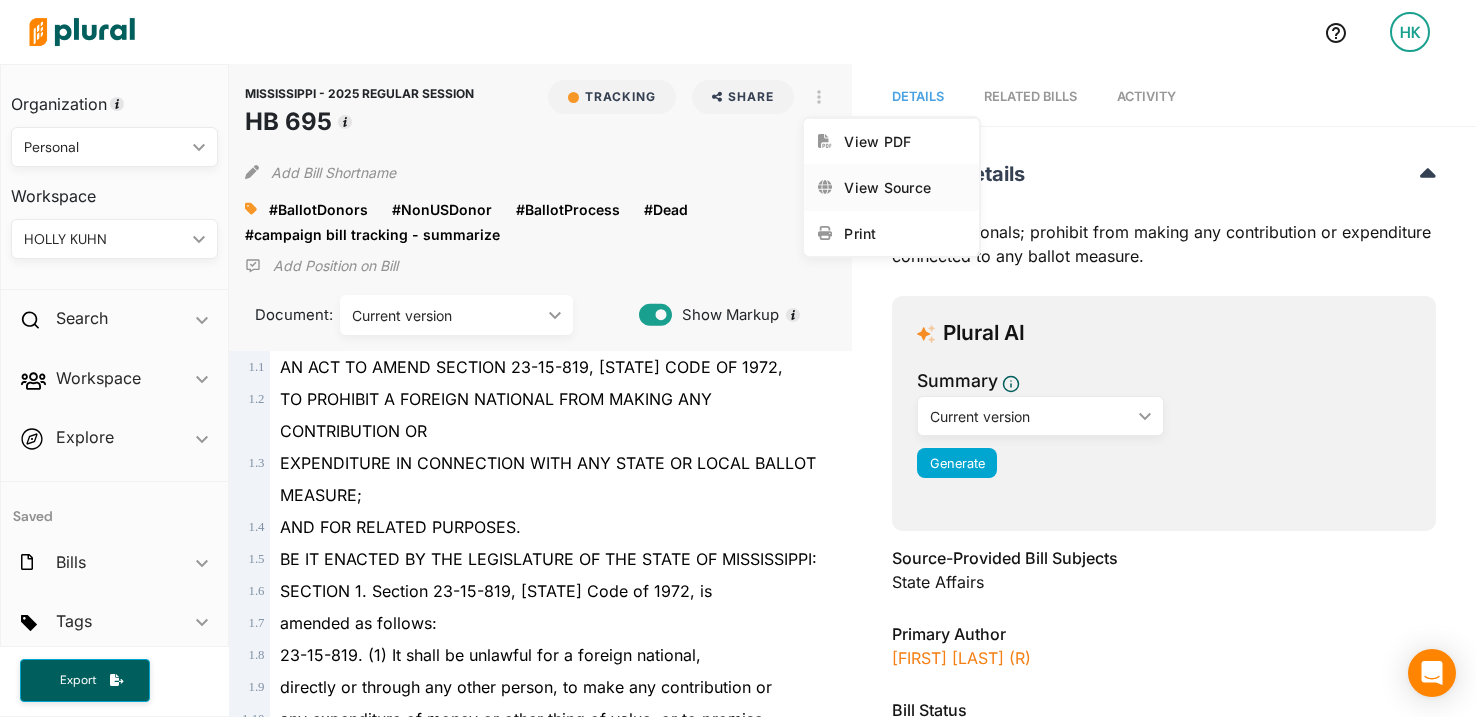 click on "View Source" at bounding box center [891, 187] 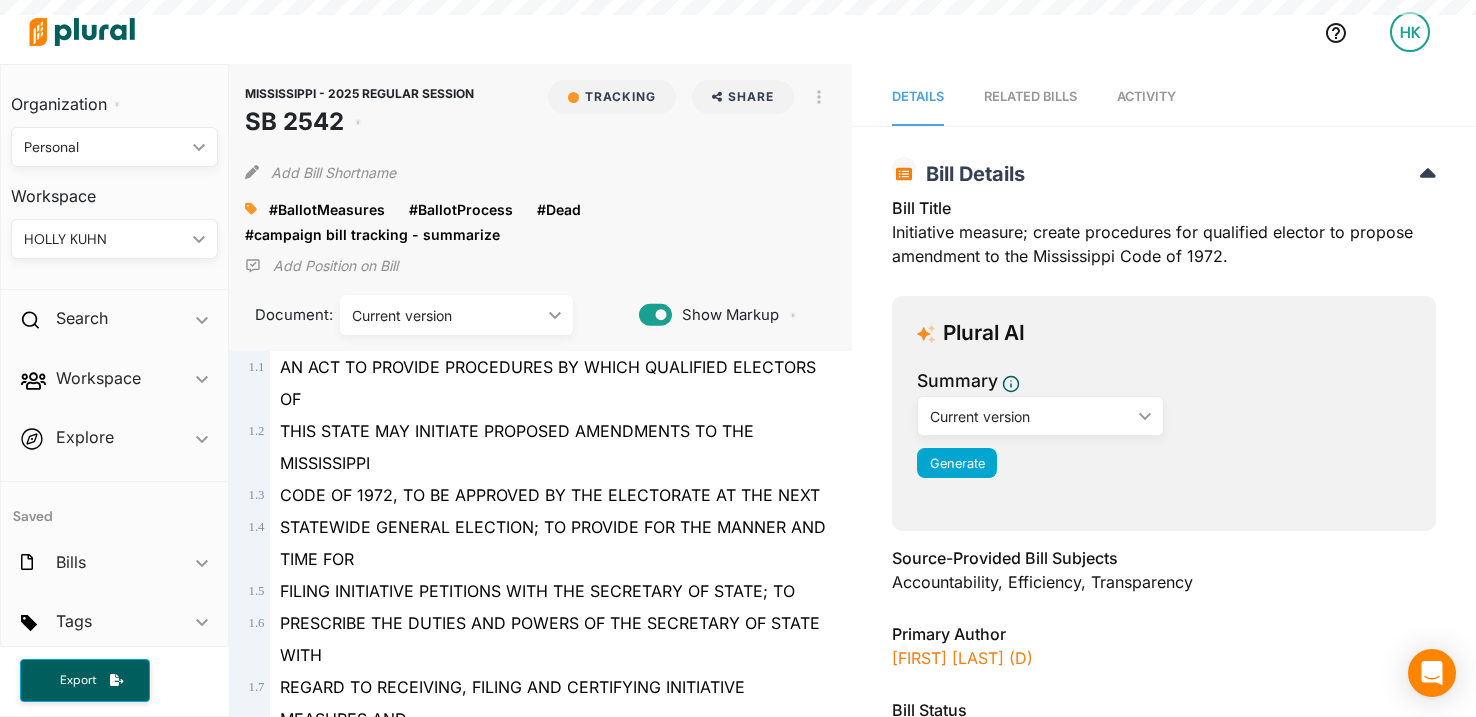 scroll, scrollTop: 0, scrollLeft: 0, axis: both 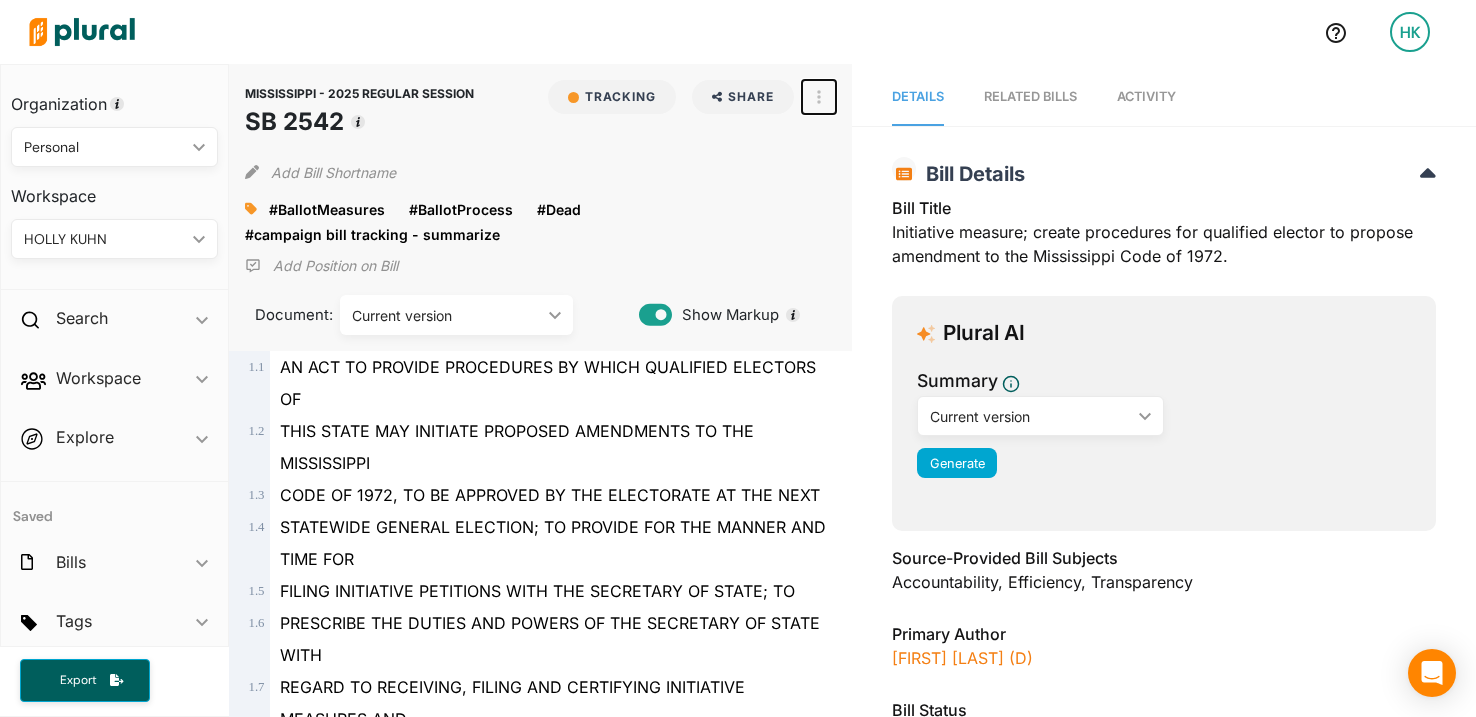 click at bounding box center (819, 97) 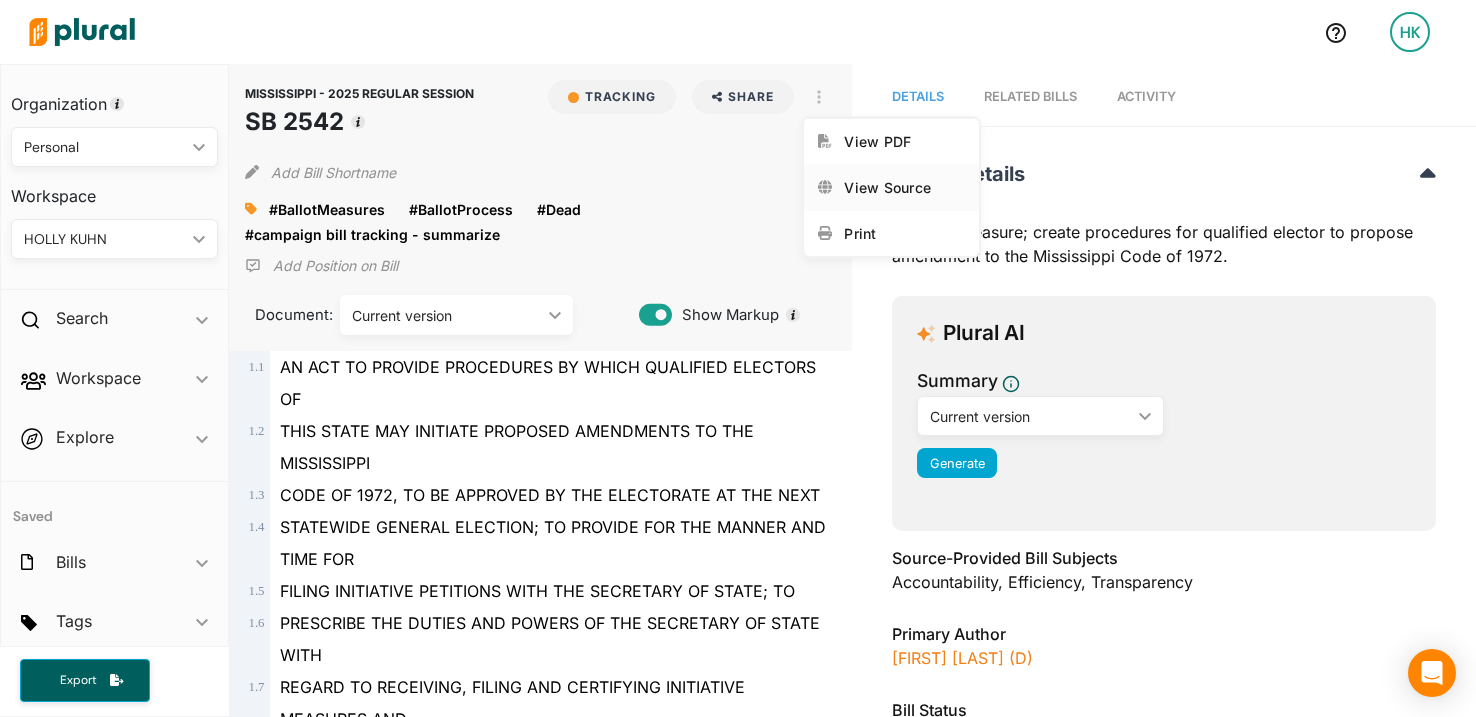 click on "View Source" at bounding box center (904, 187) 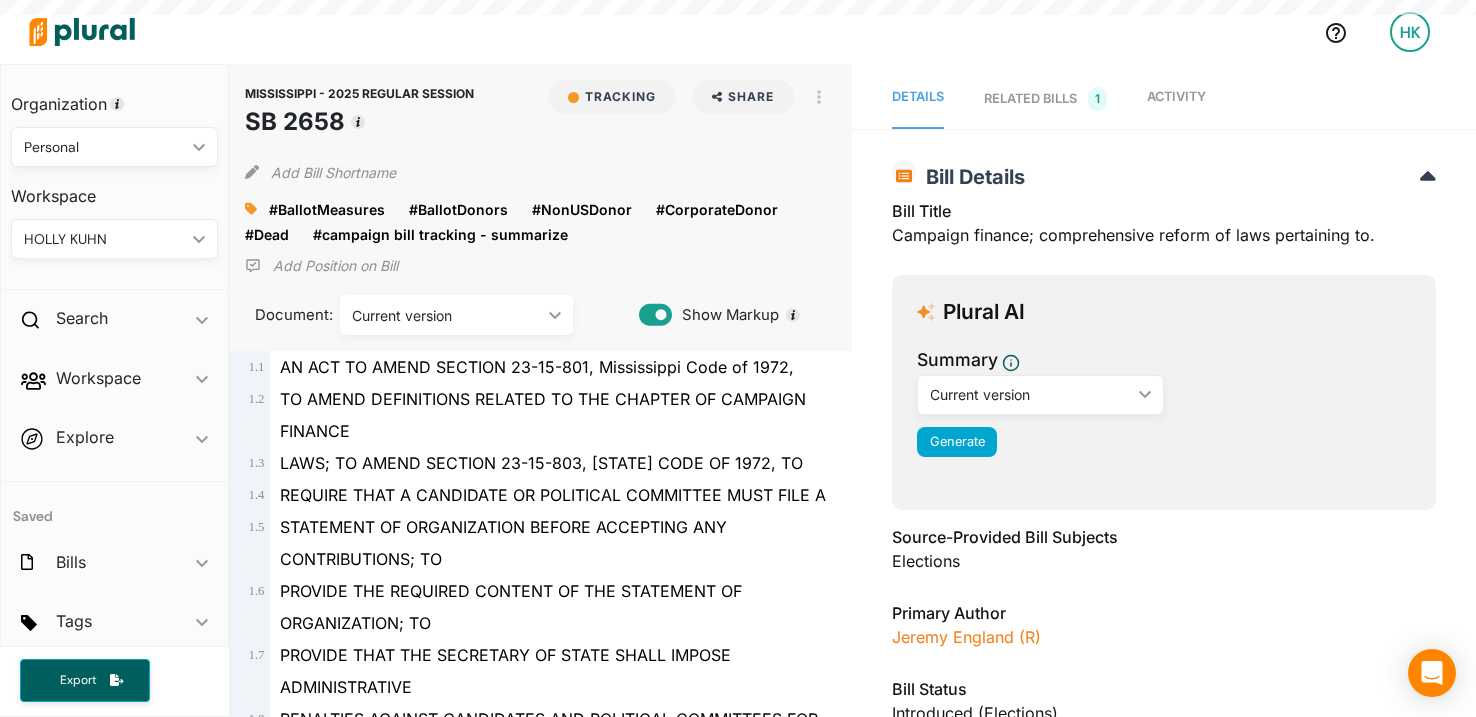 scroll, scrollTop: 0, scrollLeft: 0, axis: both 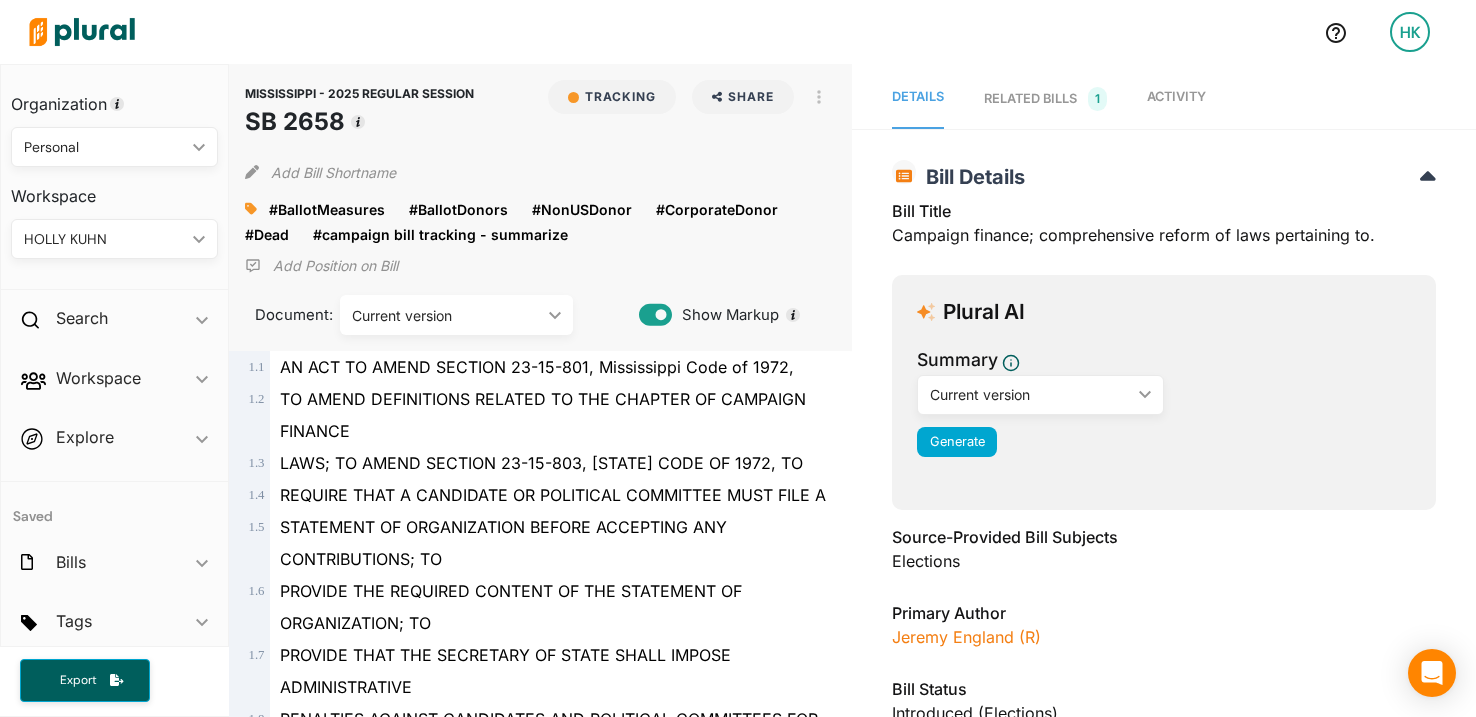 click on "RELATED BILLS   1" at bounding box center [1045, 99] 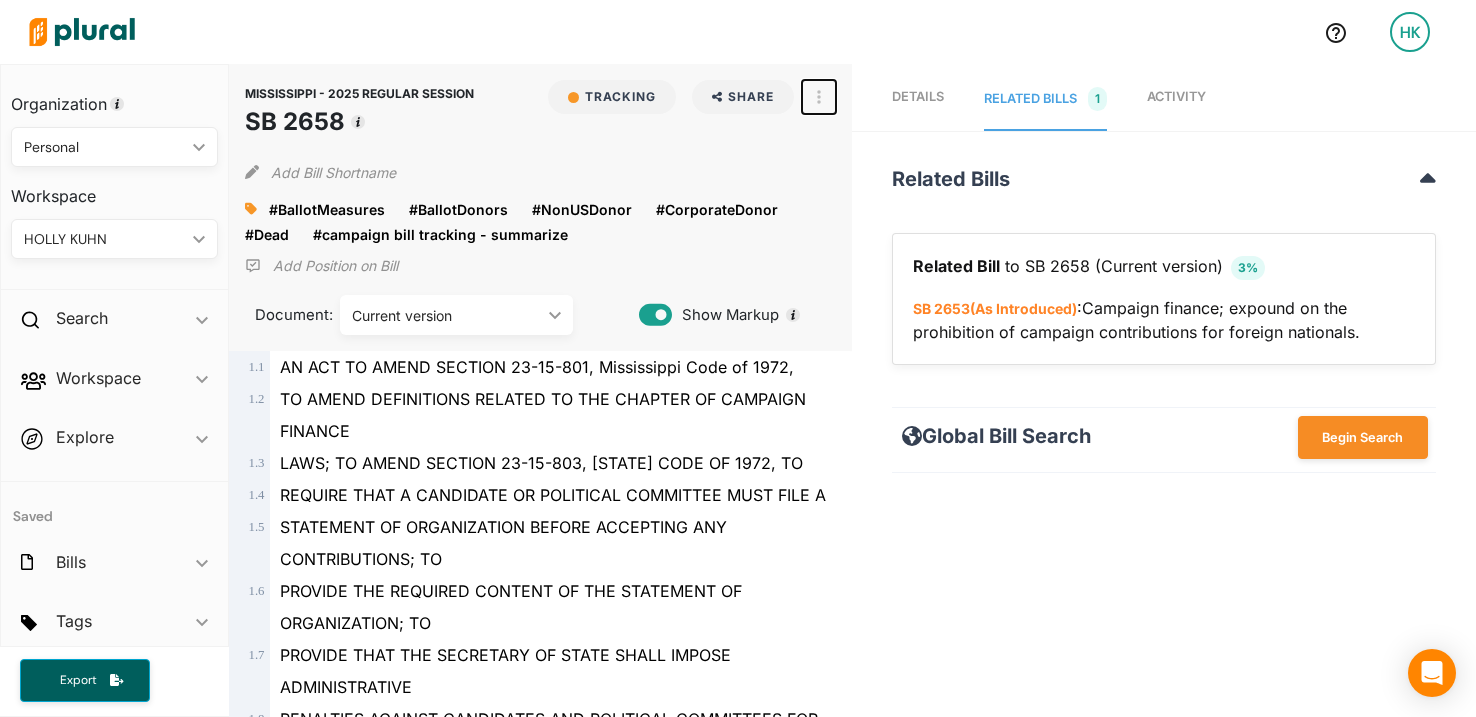 click at bounding box center (819, 97) 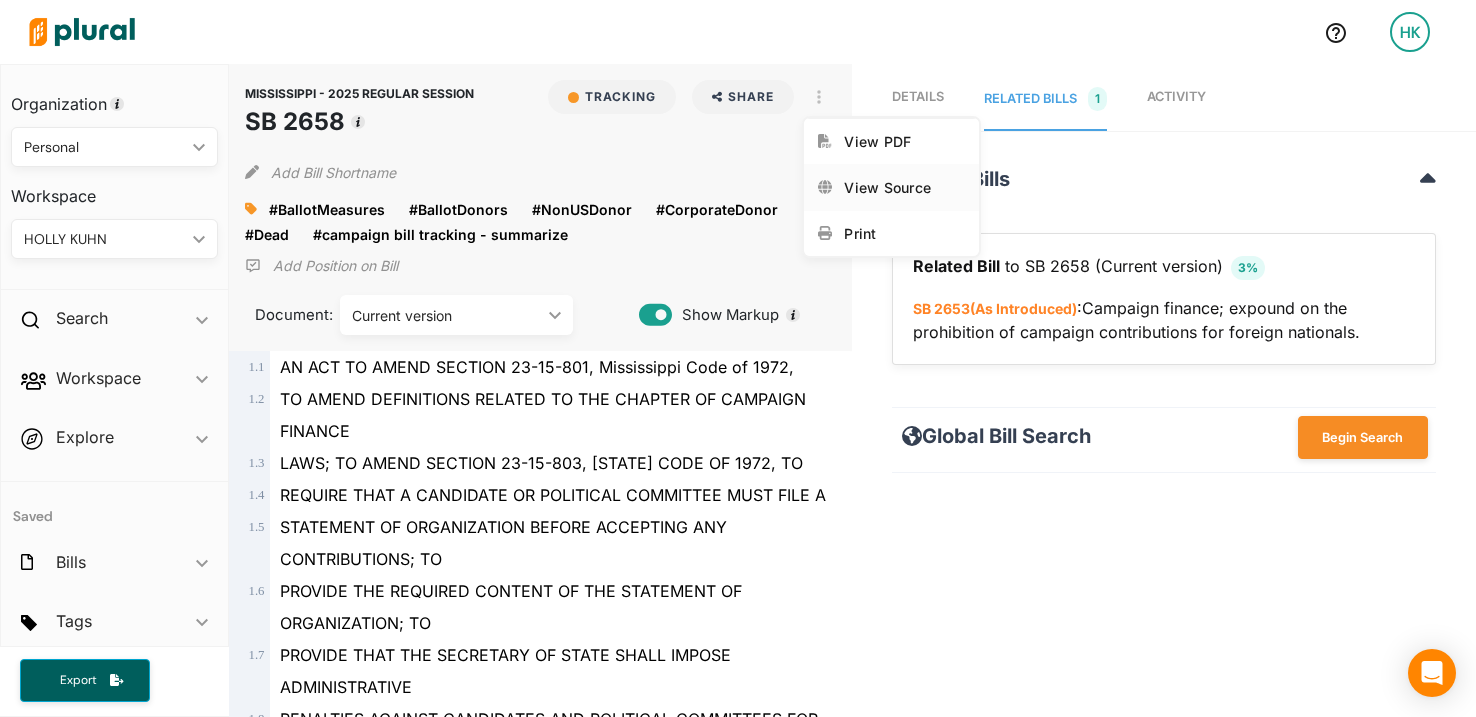 click on "View Source" at bounding box center [904, 187] 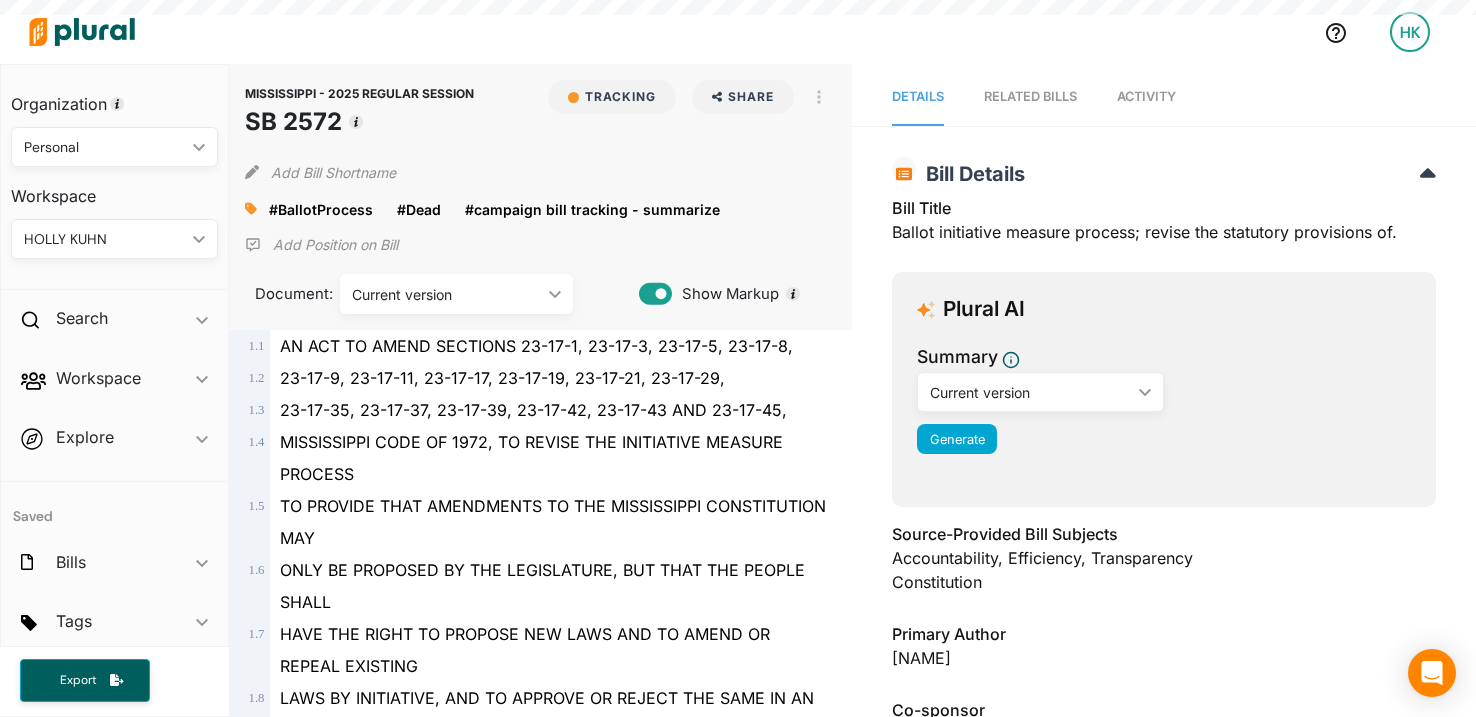 scroll, scrollTop: 0, scrollLeft: 0, axis: both 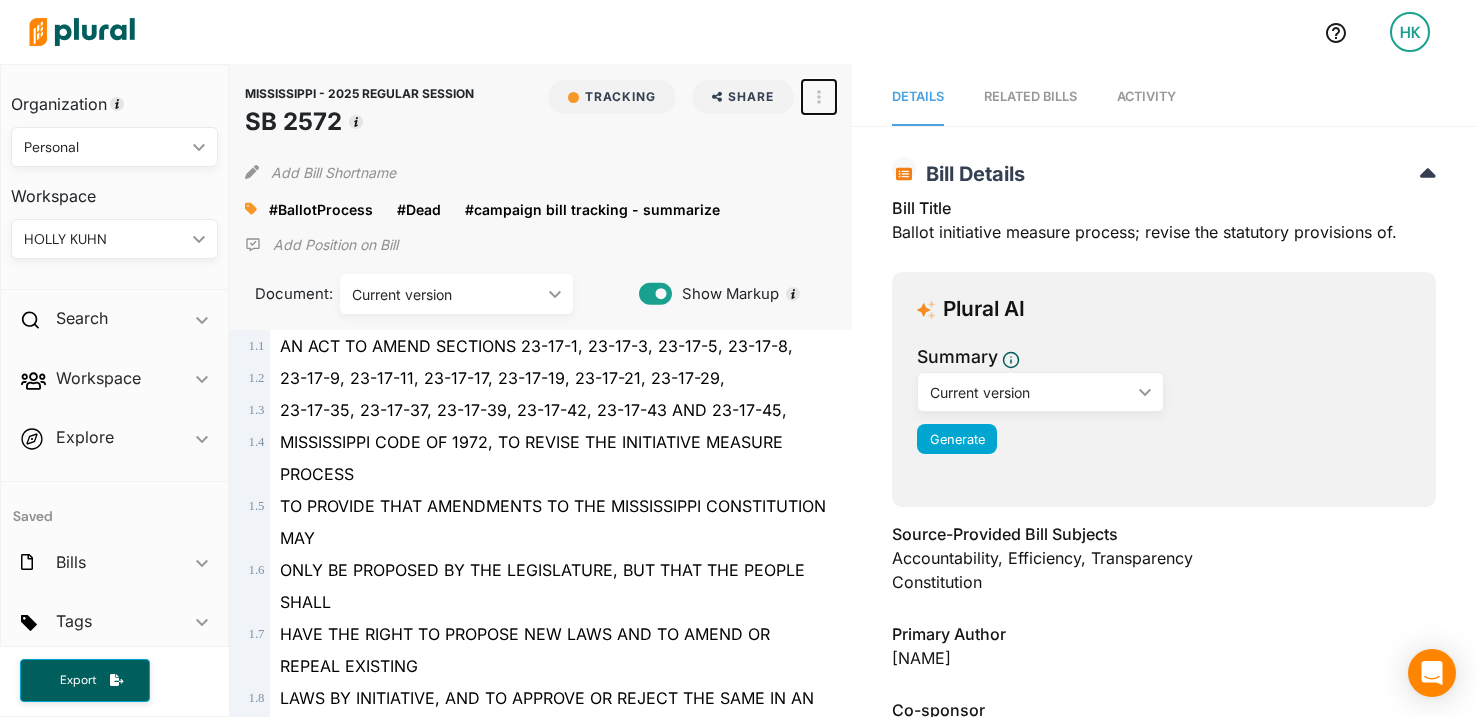 click at bounding box center (819, 97) 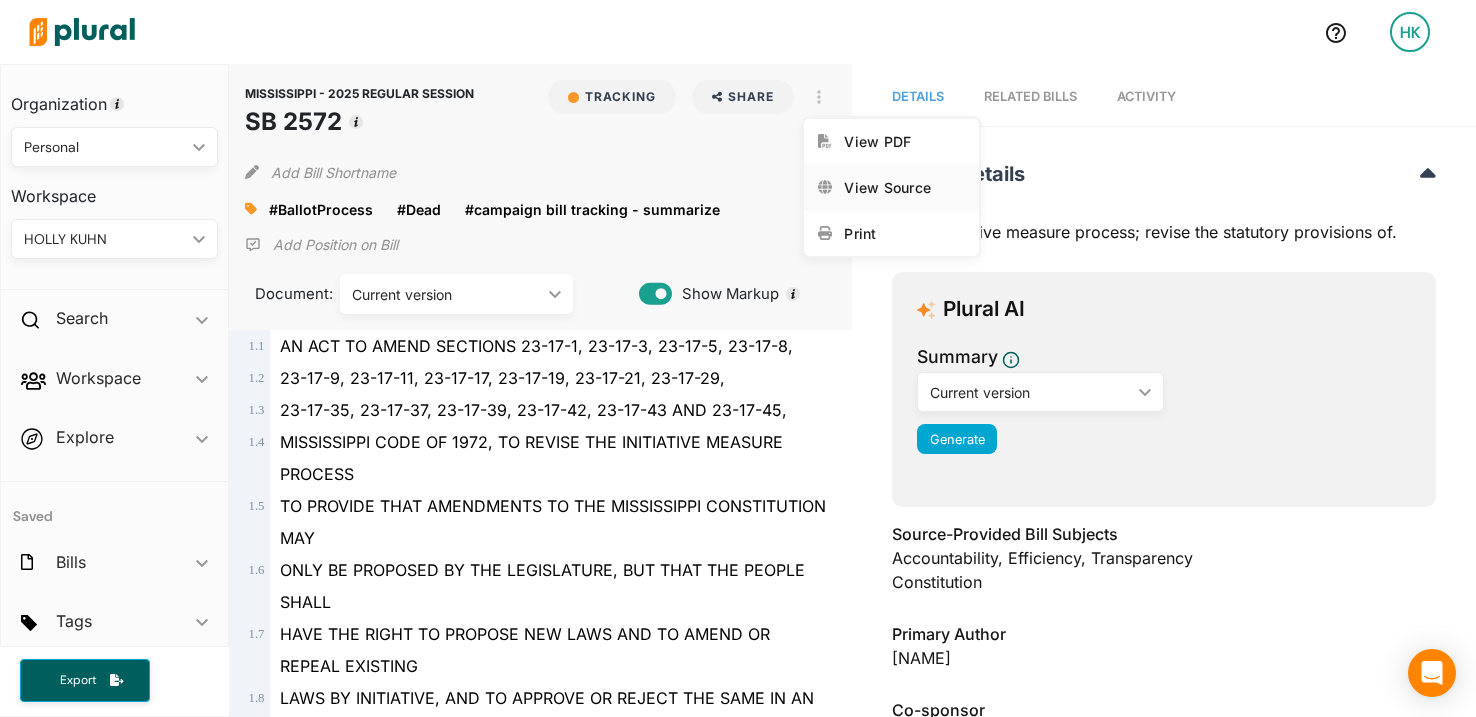 click on "View Source" at bounding box center (891, 187) 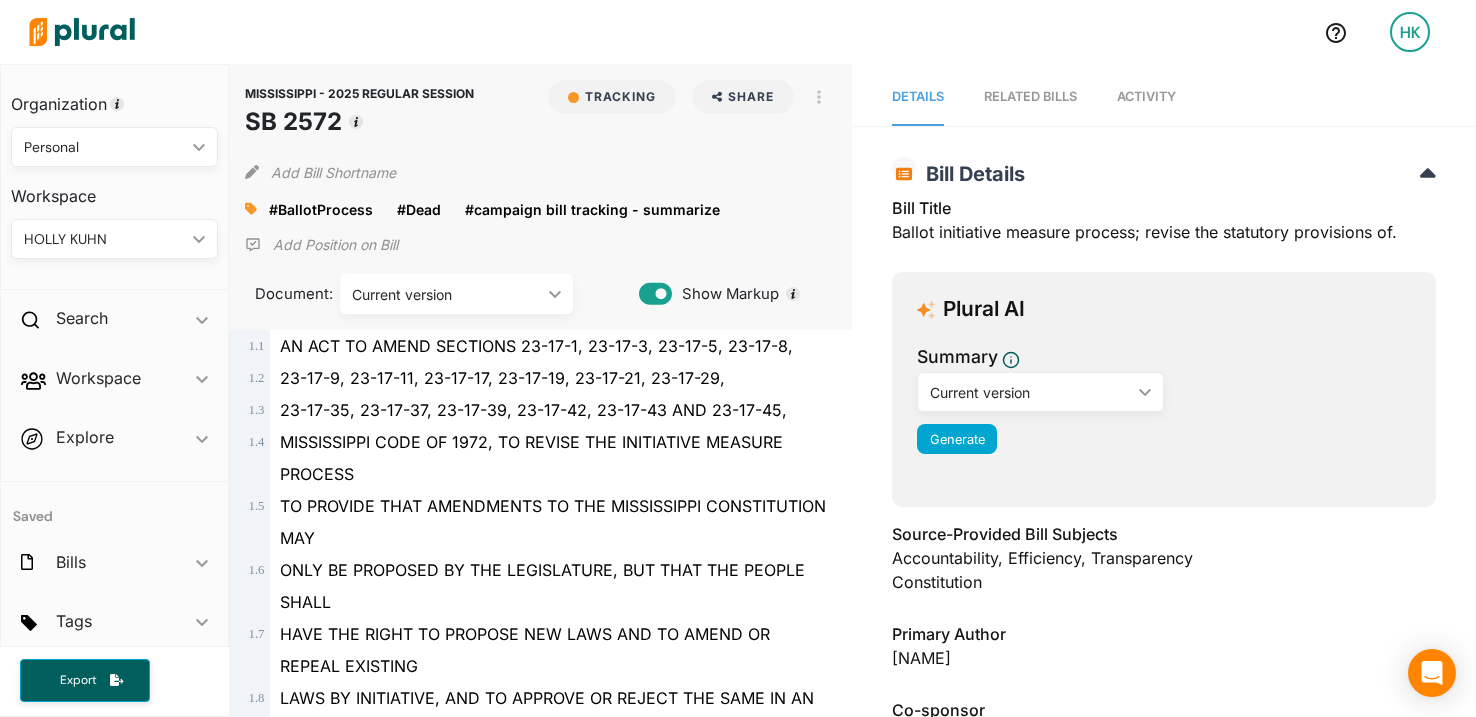 click on "Activity" at bounding box center [1146, 96] 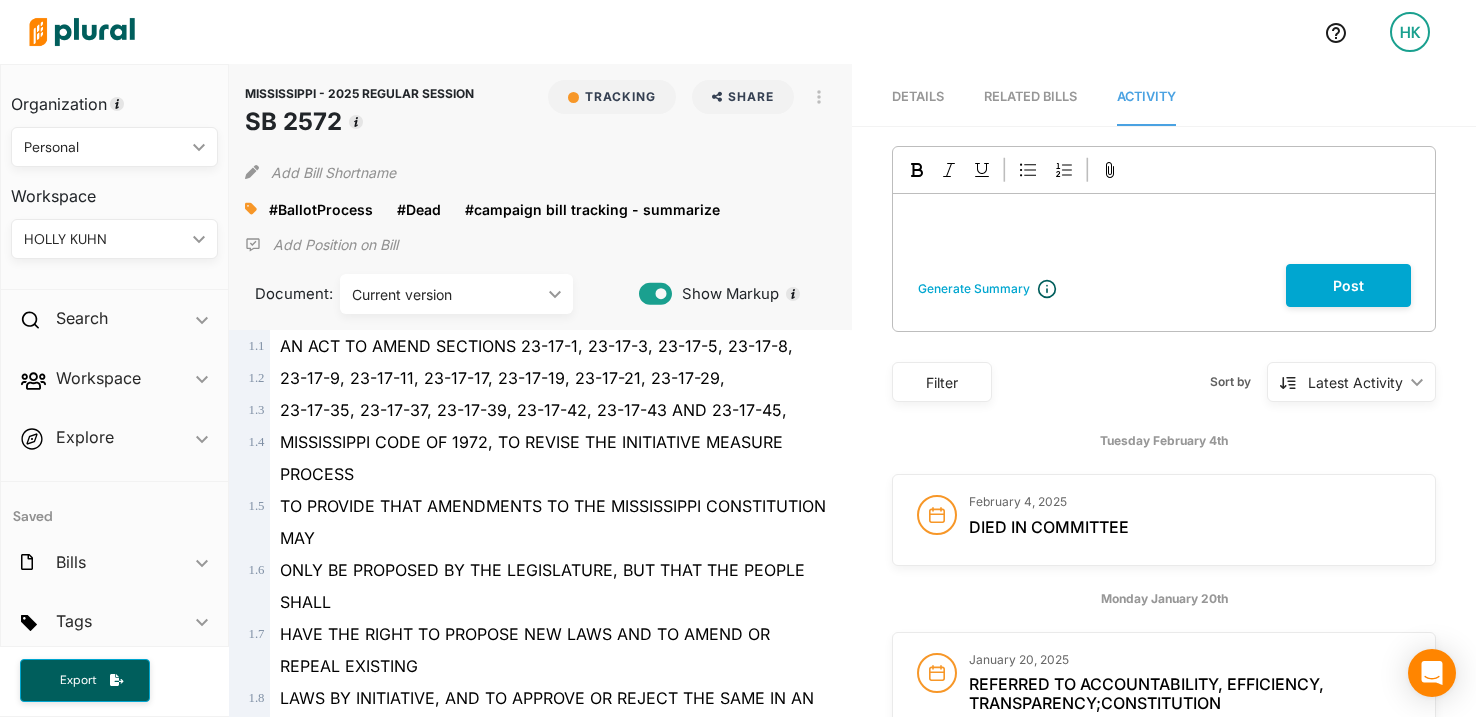 click on "﻿" at bounding box center [1164, 227] 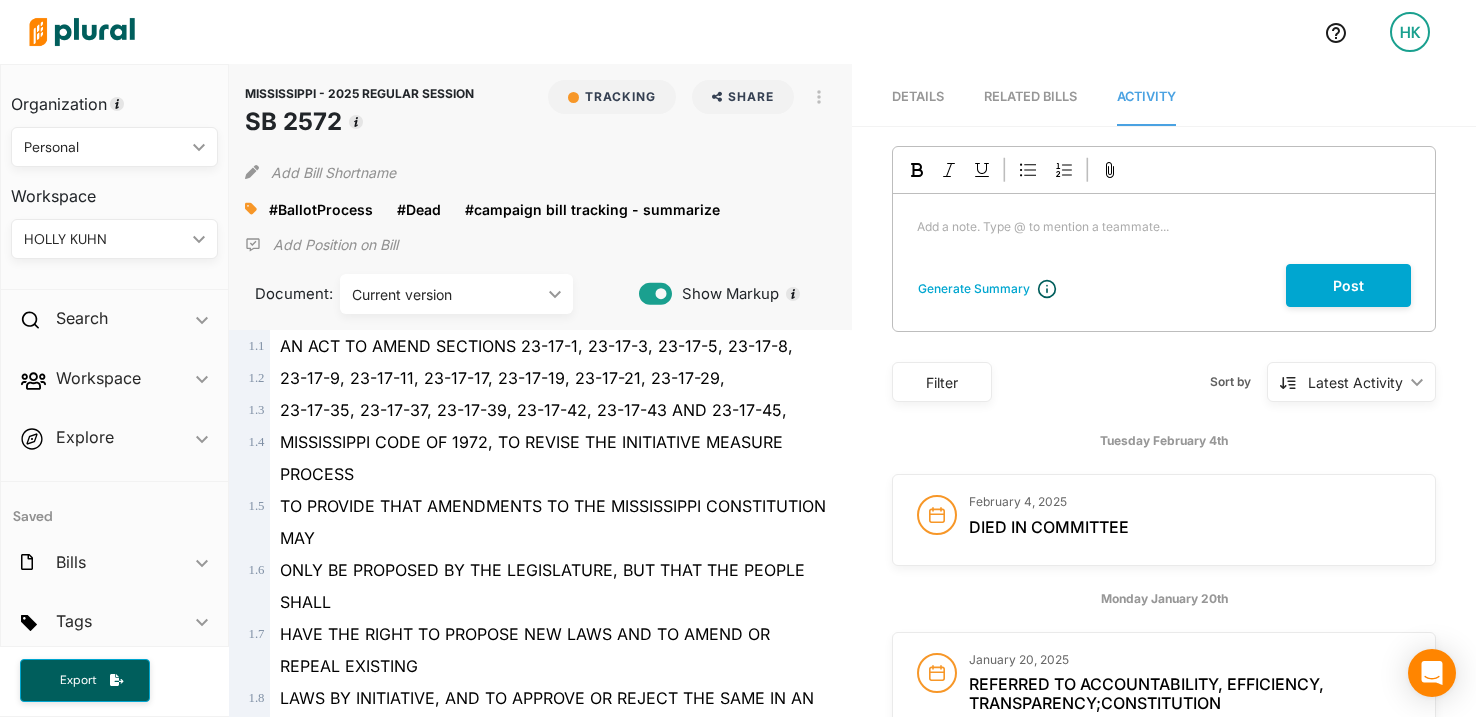 click at bounding box center (1164, 170) 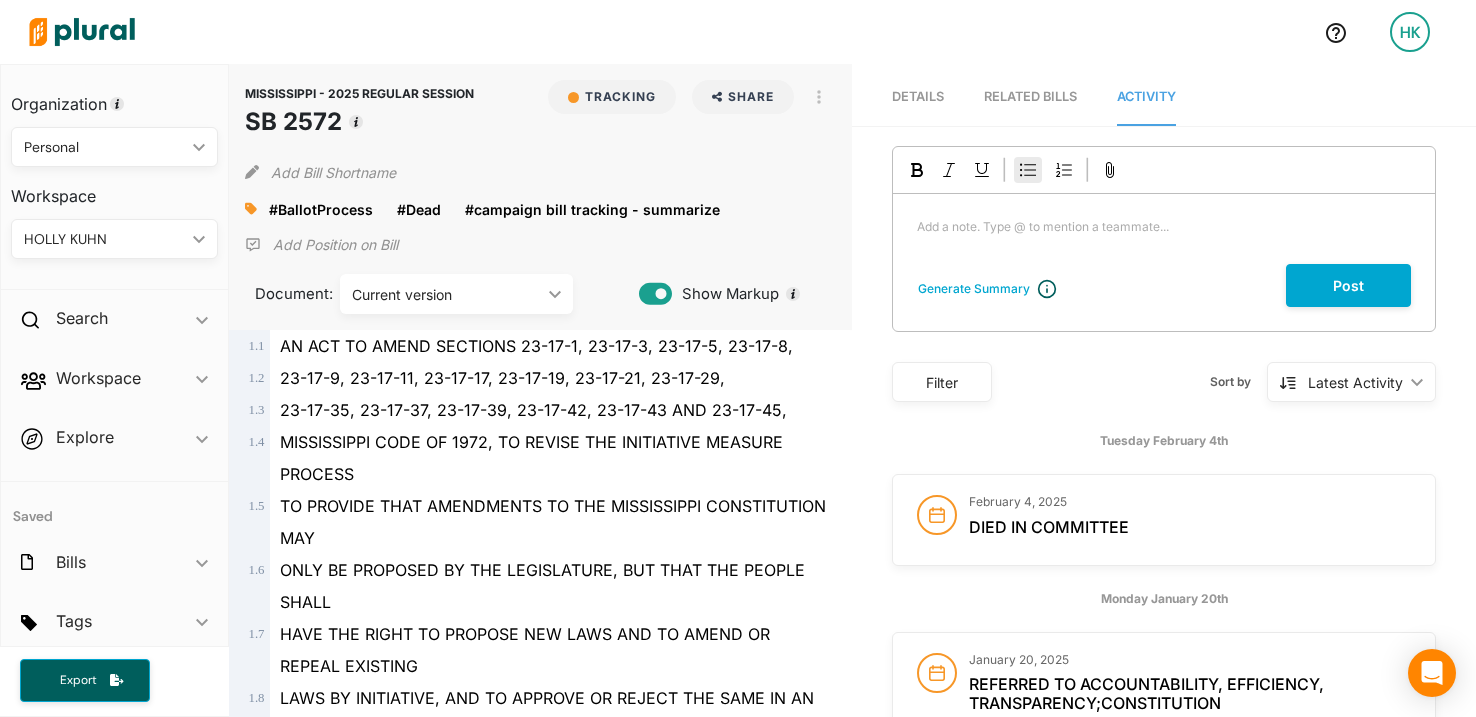 click at bounding box center (1164, 170) 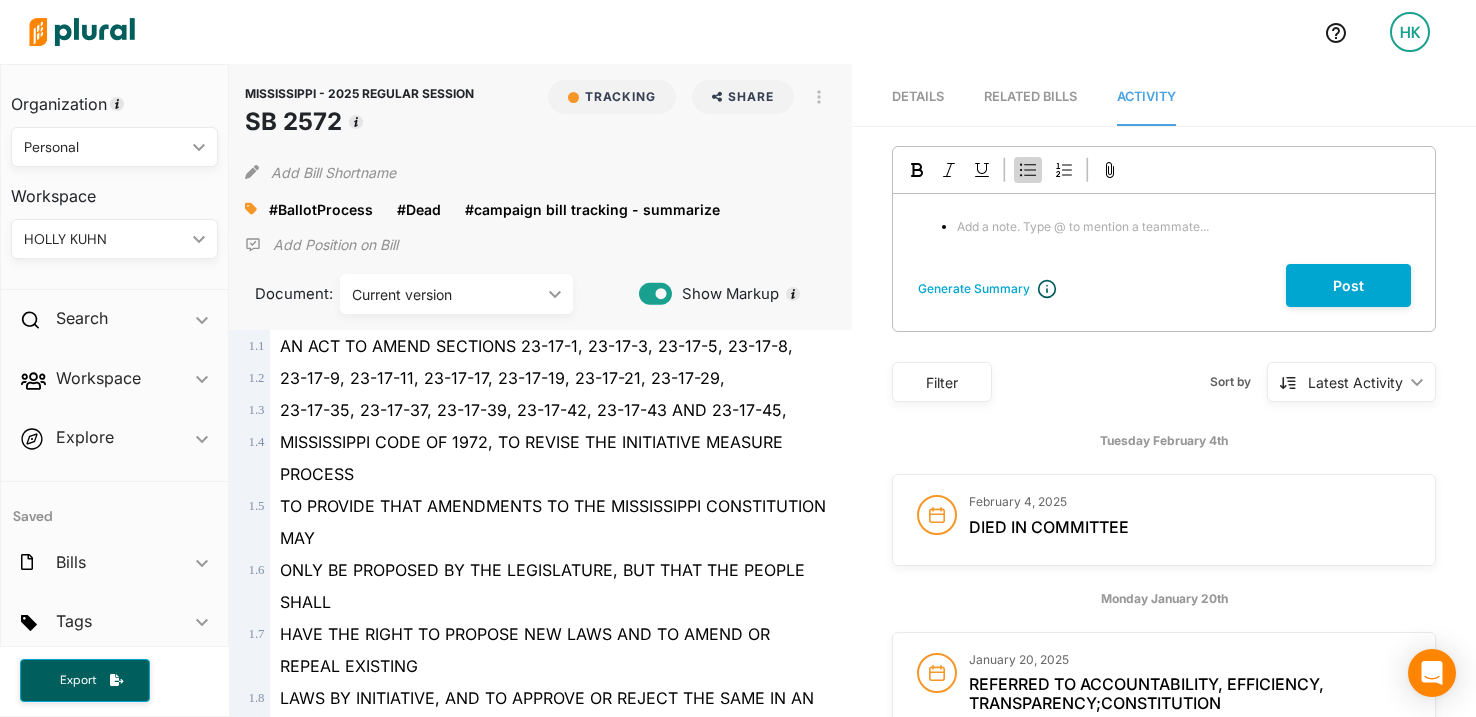 click on "Add a note. Type @ to mention a teammate... ﻿" at bounding box center (1184, 227) 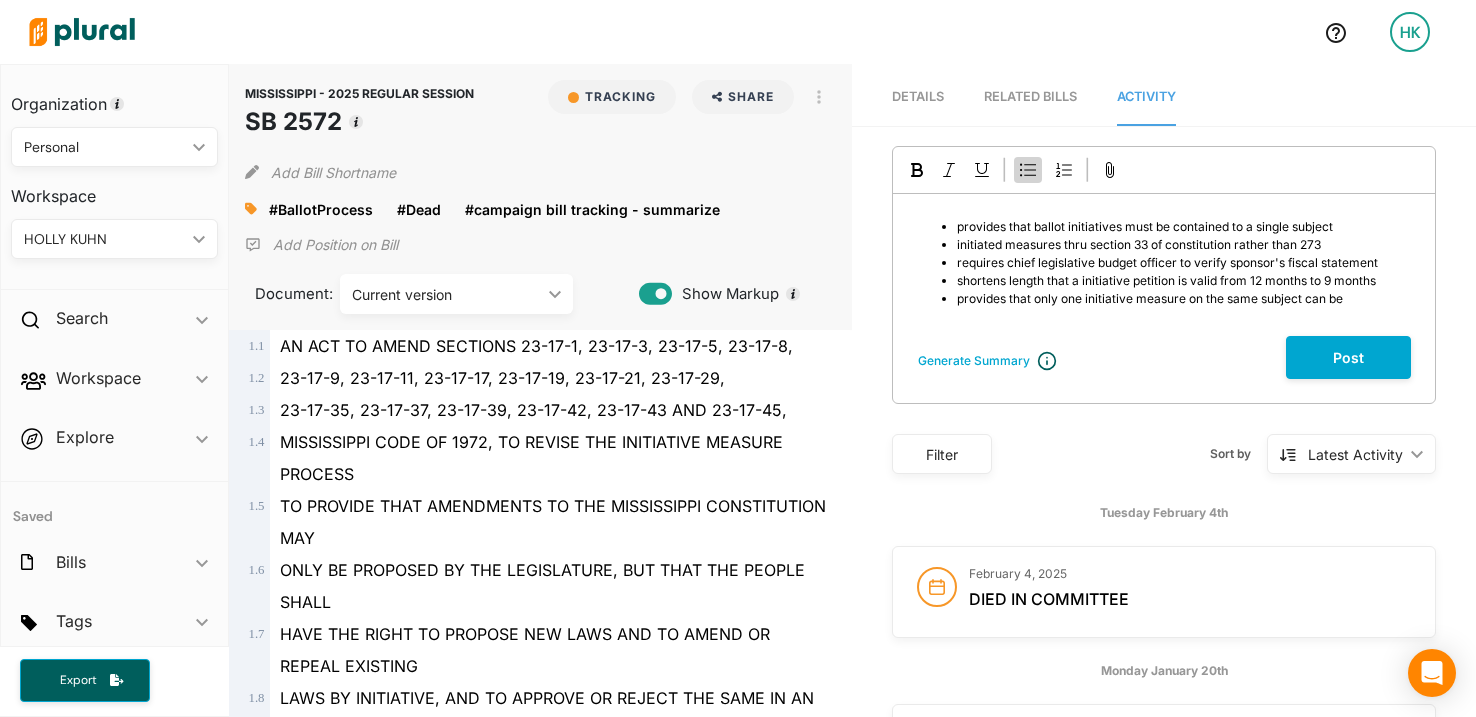 drag, startPoint x: 953, startPoint y: 297, endPoint x: 1305, endPoint y: 302, distance: 352.03552 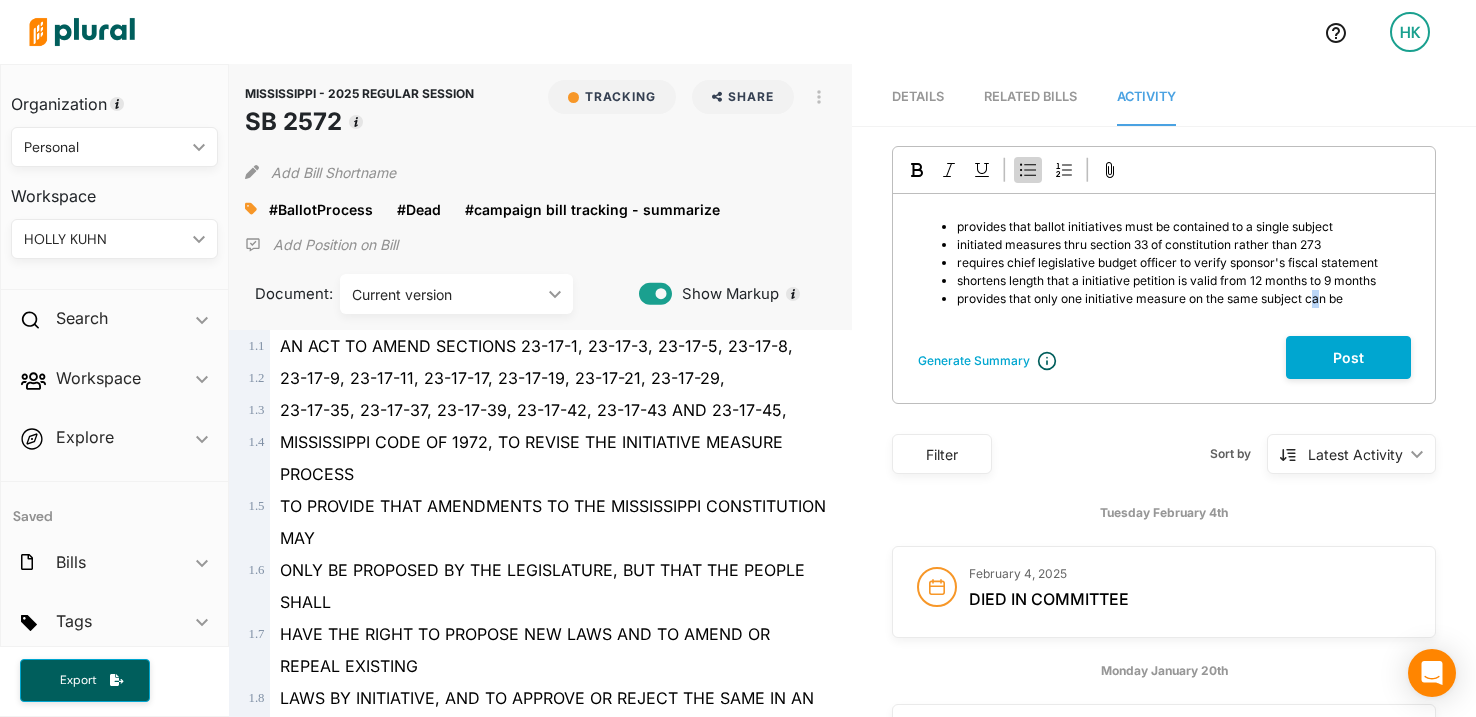 drag, startPoint x: 1364, startPoint y: 299, endPoint x: 948, endPoint y: 295, distance: 416.01923 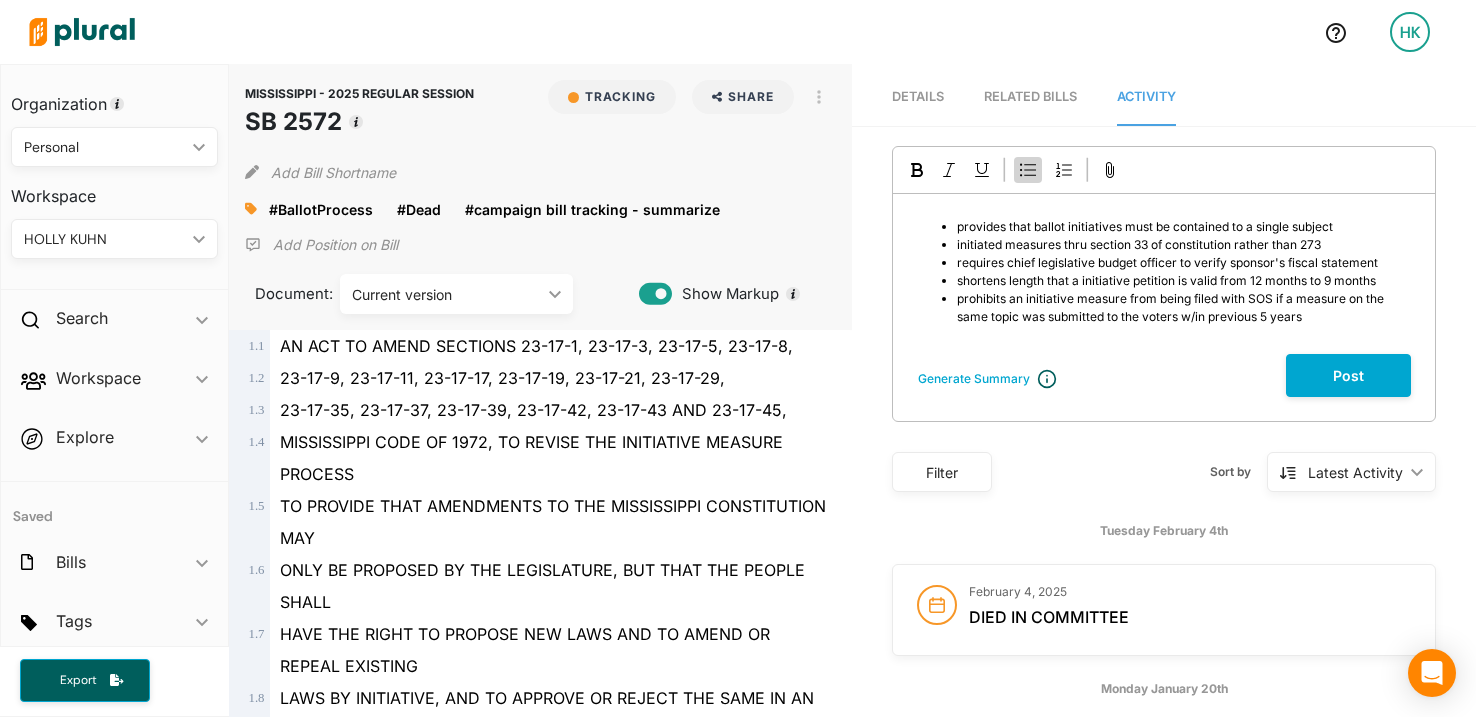 click on "prohibits an initiative measure from being filed with SOS if a measure on the same topic was submitted to the voters w/in previous 5 years" at bounding box center (1172, 307) 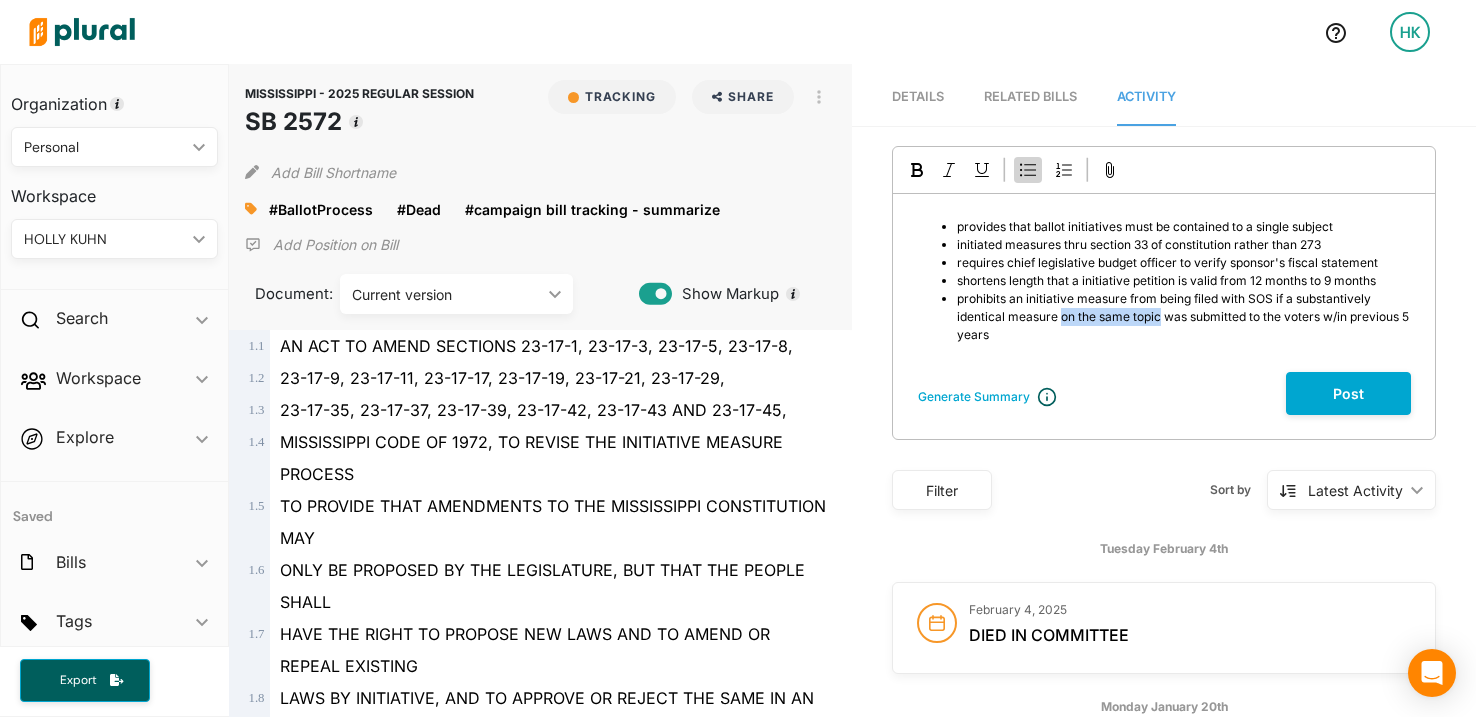 drag, startPoint x: 1053, startPoint y: 316, endPoint x: 1154, endPoint y: 320, distance: 101.07918 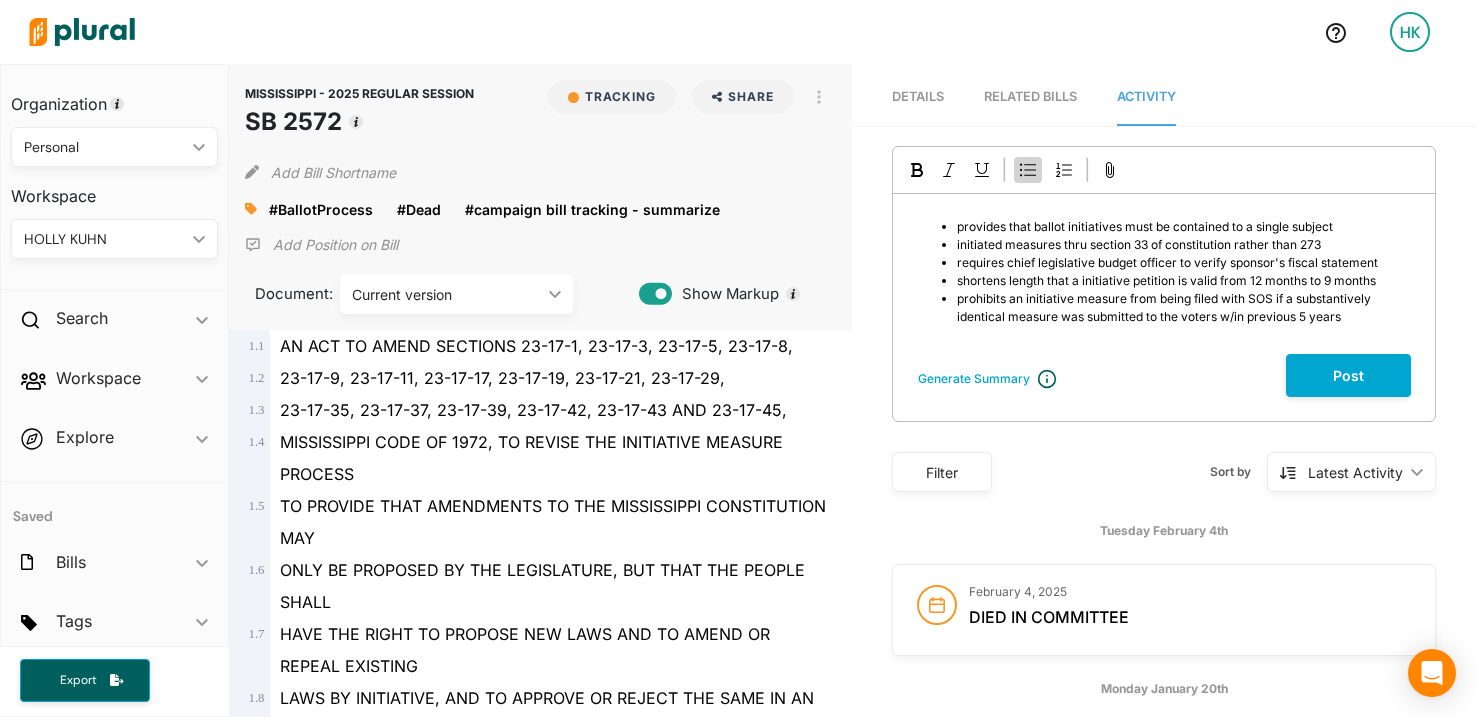 click on "prohibits an initiative measure from being filed with SOS if a substantively identical measure was submitted to the voters w/in previous 5 years" at bounding box center (1184, 308) 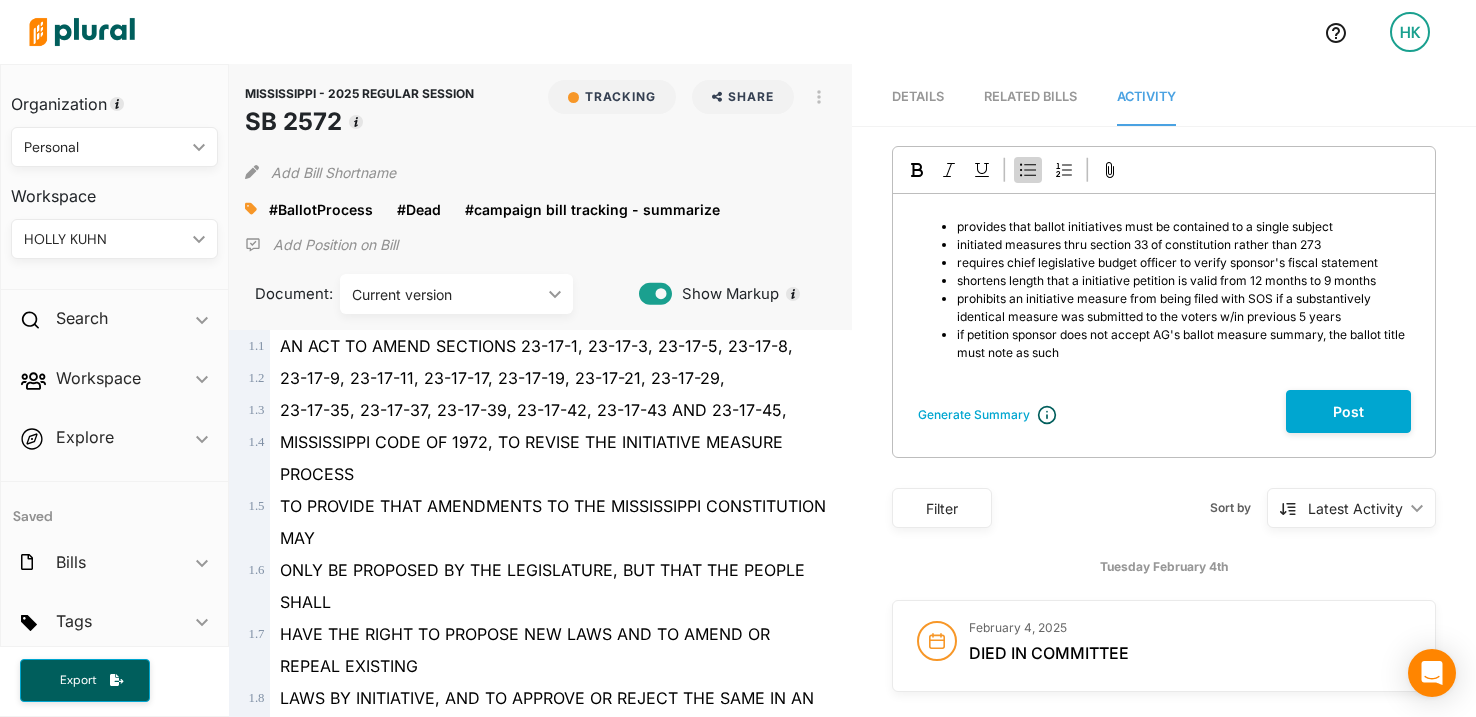 click on "if petition sponsor does not accept AG's ballot measure summary, the ballot title must note as such" at bounding box center (1182, 343) 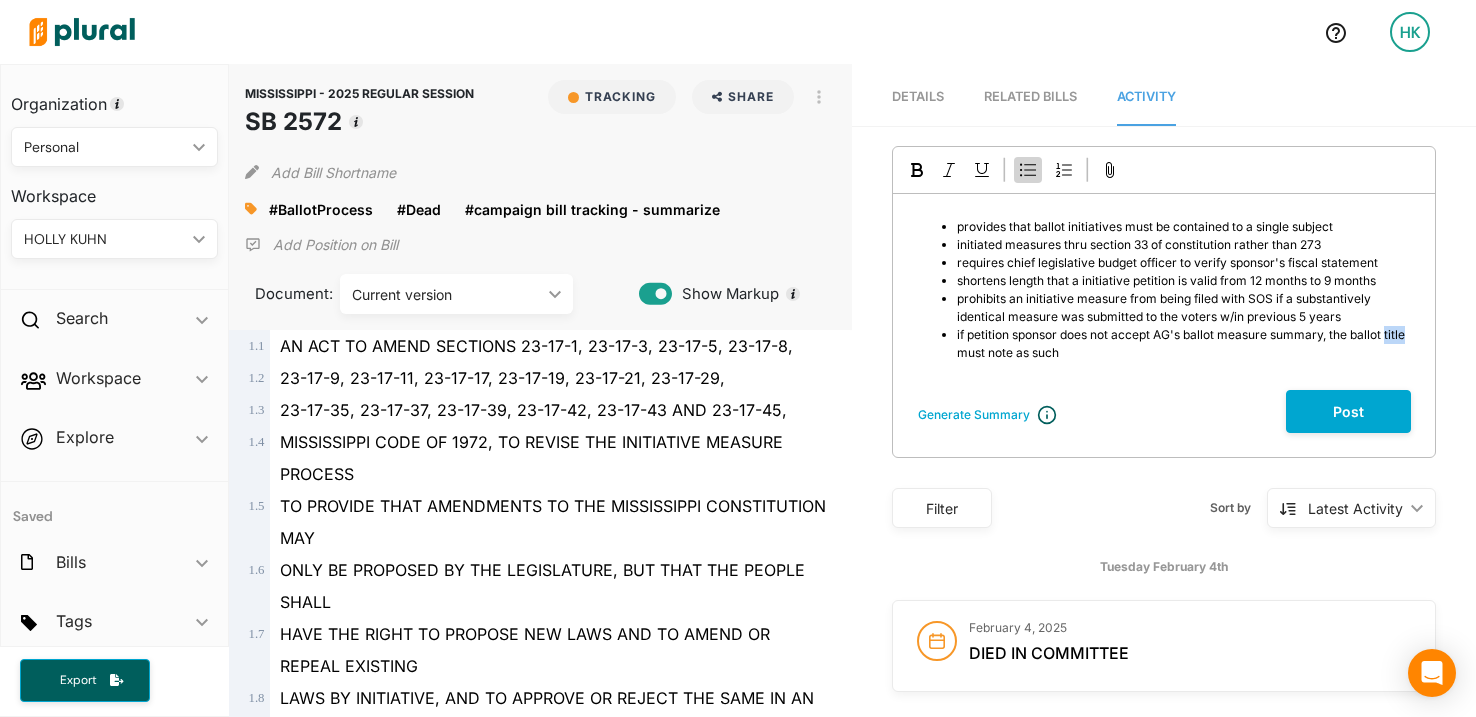 click on "if petition sponsor does not accept AG's ballot measure summary, the ballot title must note as such" at bounding box center [1182, 343] 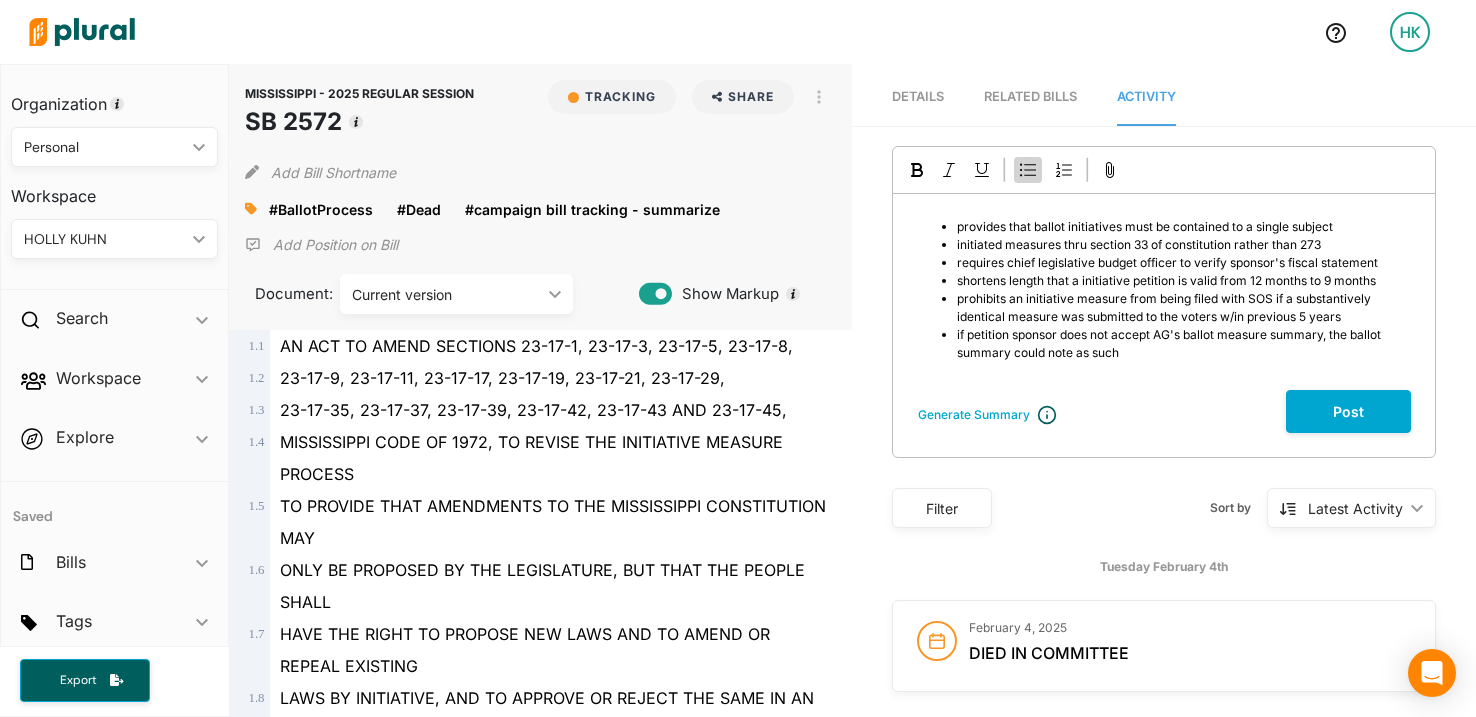 click on "if petition sponsor does not accept AG's ballot measure summary, the ballot summary could note as such" at bounding box center [1170, 343] 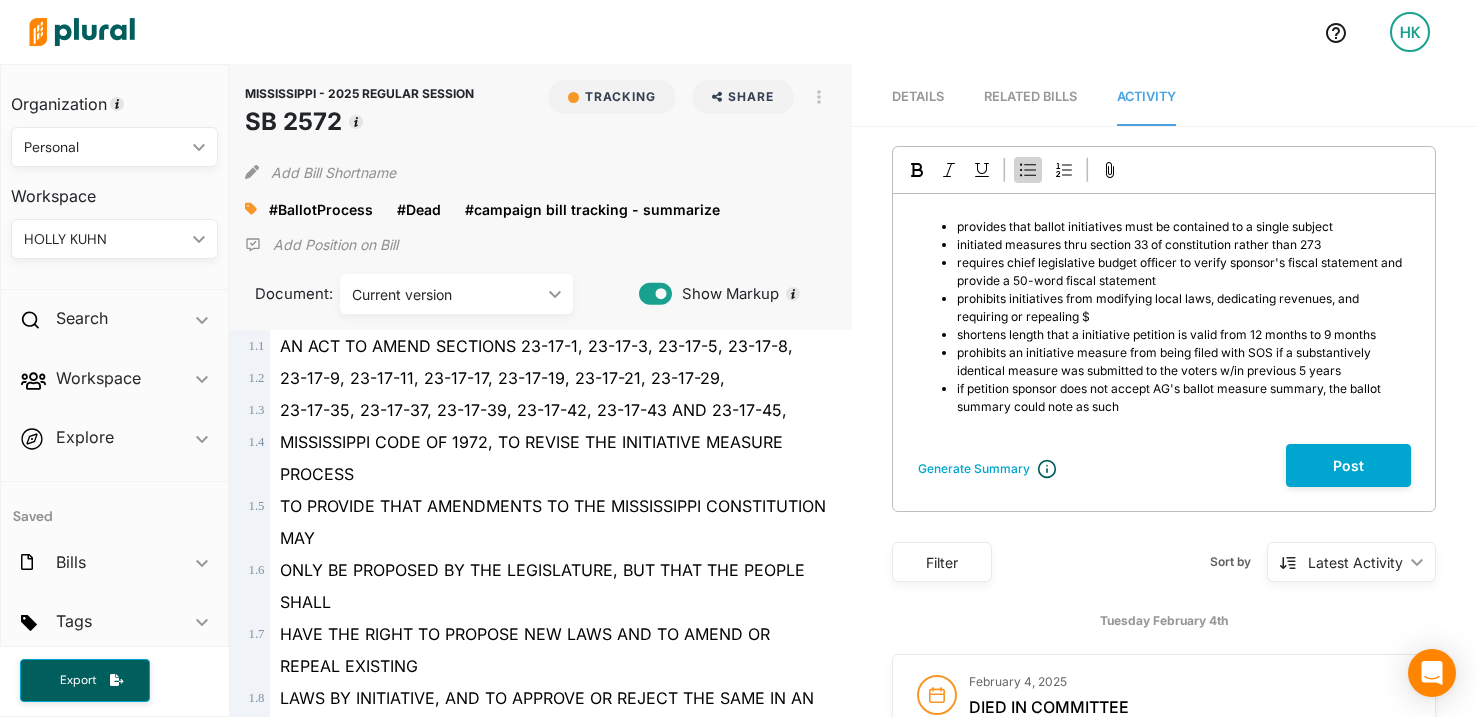 click on "prohibits initiatives from modifying local laws, dedicating revenues, and requiring or repealing $" at bounding box center (1159, 307) 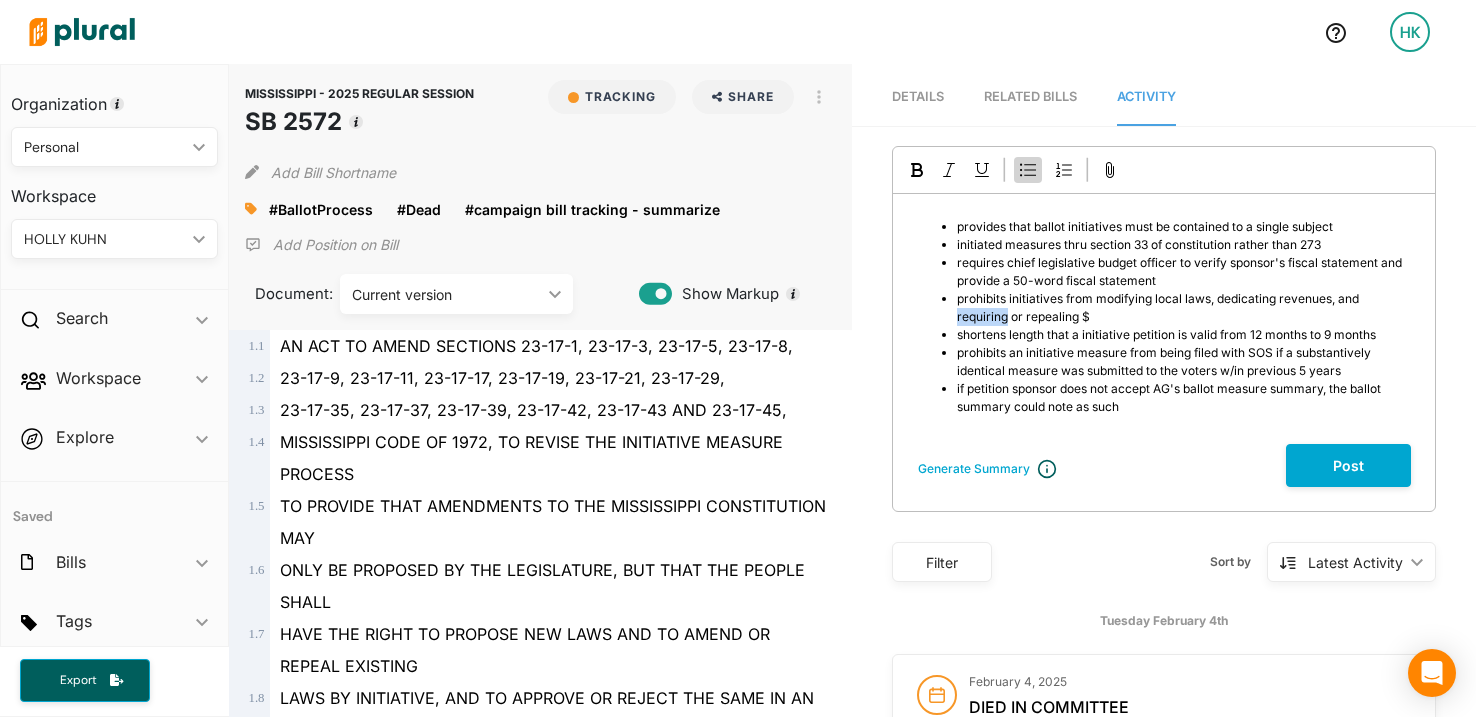 click on "prohibits initiatives from modifying local laws, dedicating revenues, and requiring or repealing $" at bounding box center [1159, 307] 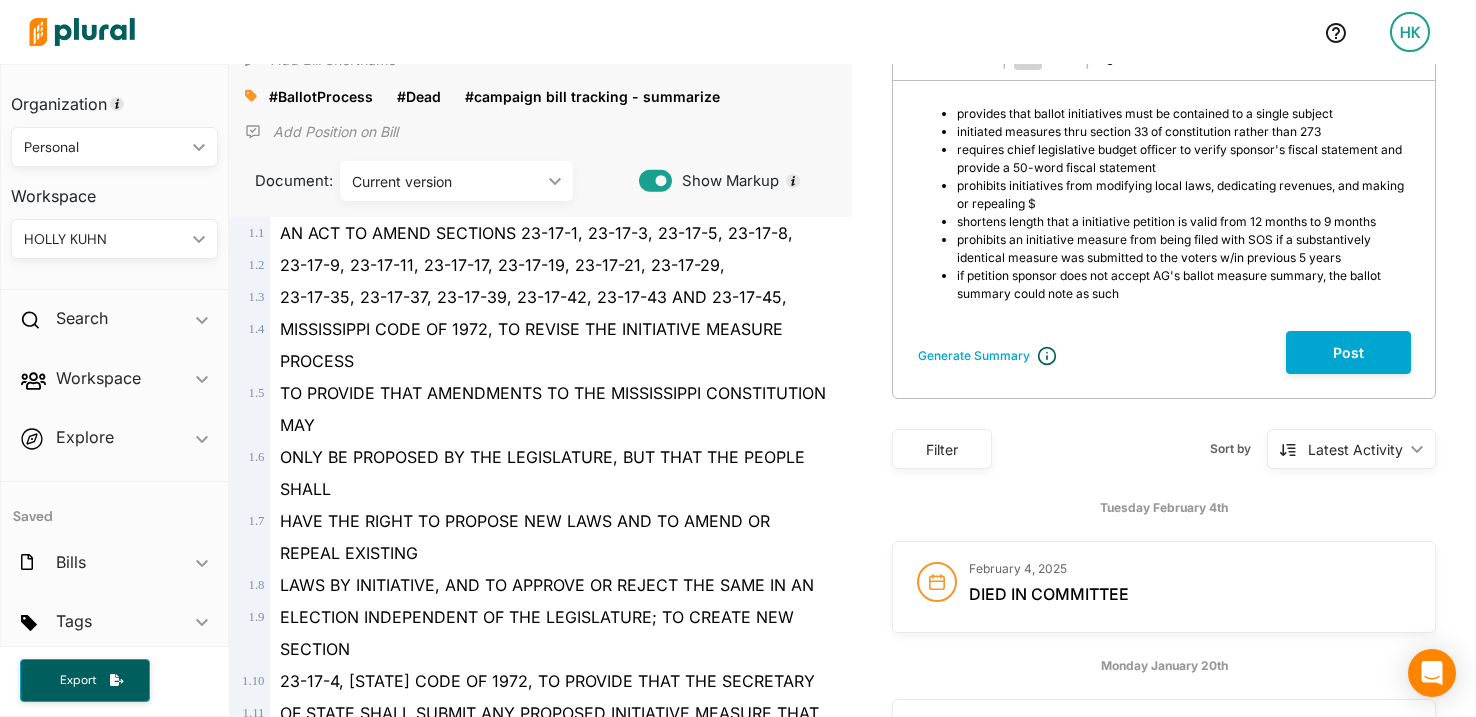scroll, scrollTop: 114, scrollLeft: 0, axis: vertical 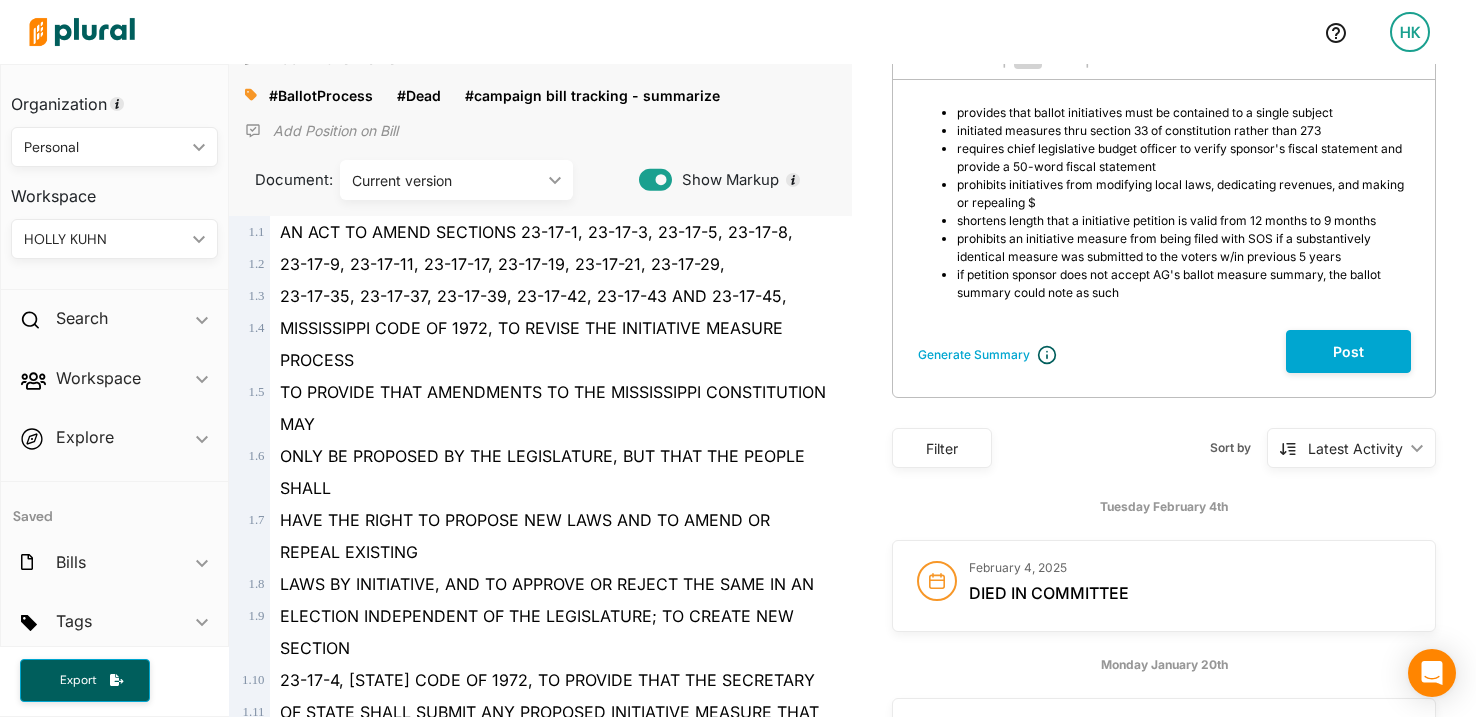 click on "prohibits initiatives from modifying local laws, dedicating revenues, and making or repealing $" at bounding box center (1184, 194) 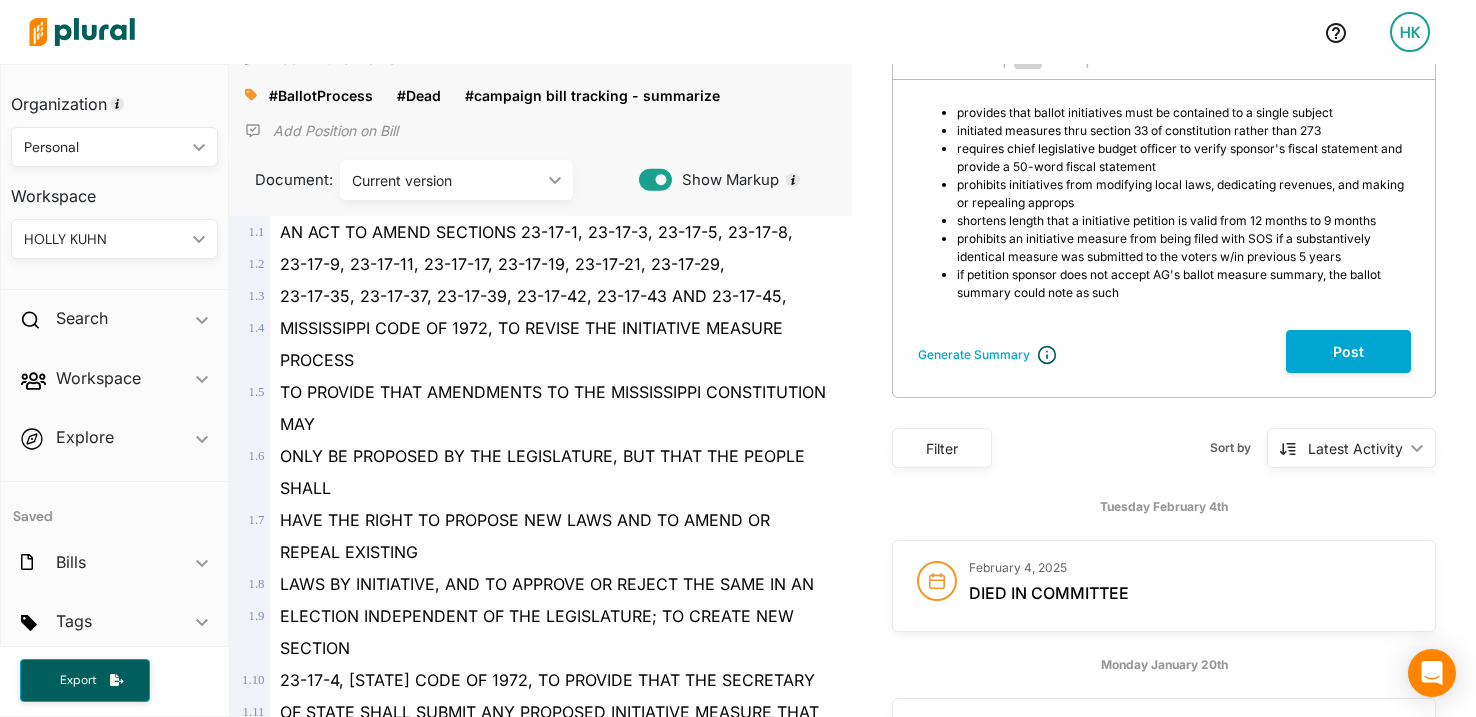 click on "requires chief legislative budget officer to verify sponsor's fiscal statement and provide a 50-word fiscal statement" at bounding box center (1184, 158) 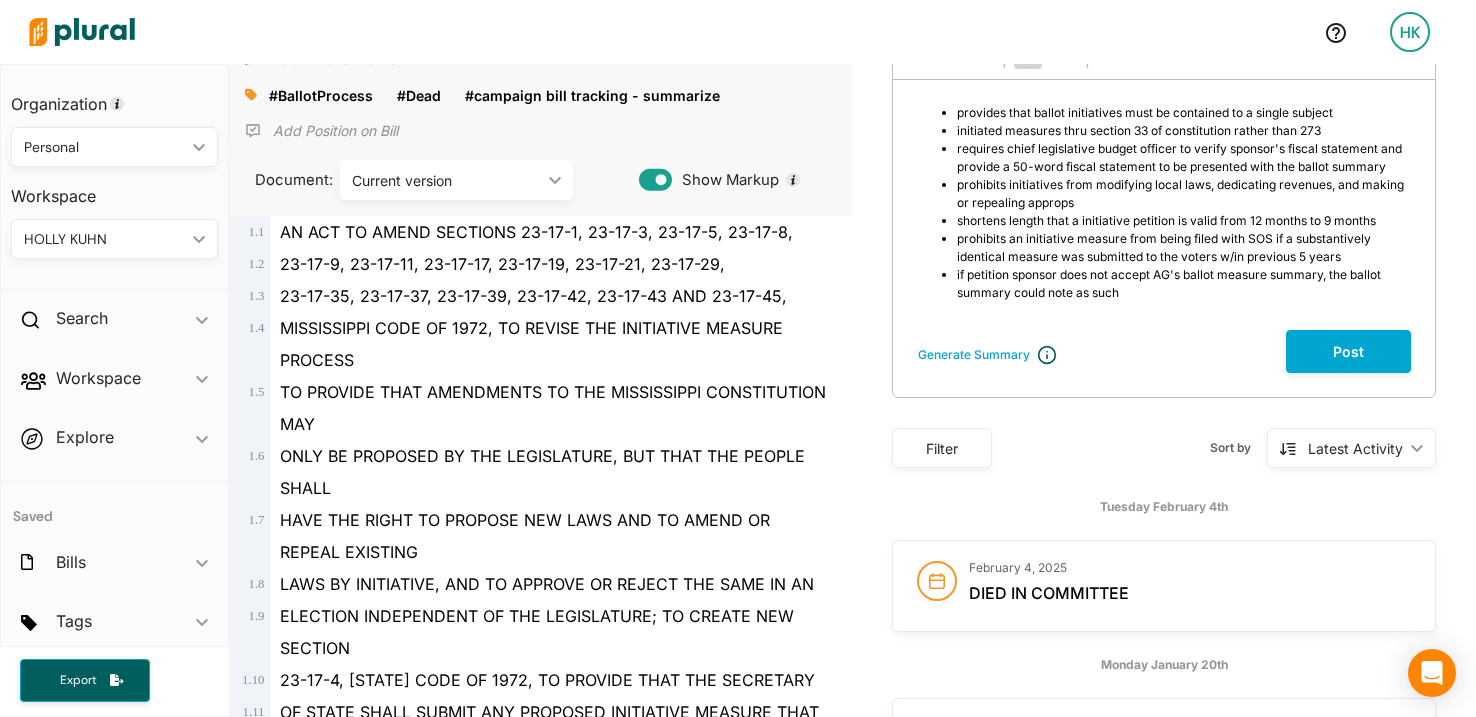 click on "if petition sponsor does not accept AG's ballot measure summary, the ballot summary could note as such" at bounding box center [1184, 284] 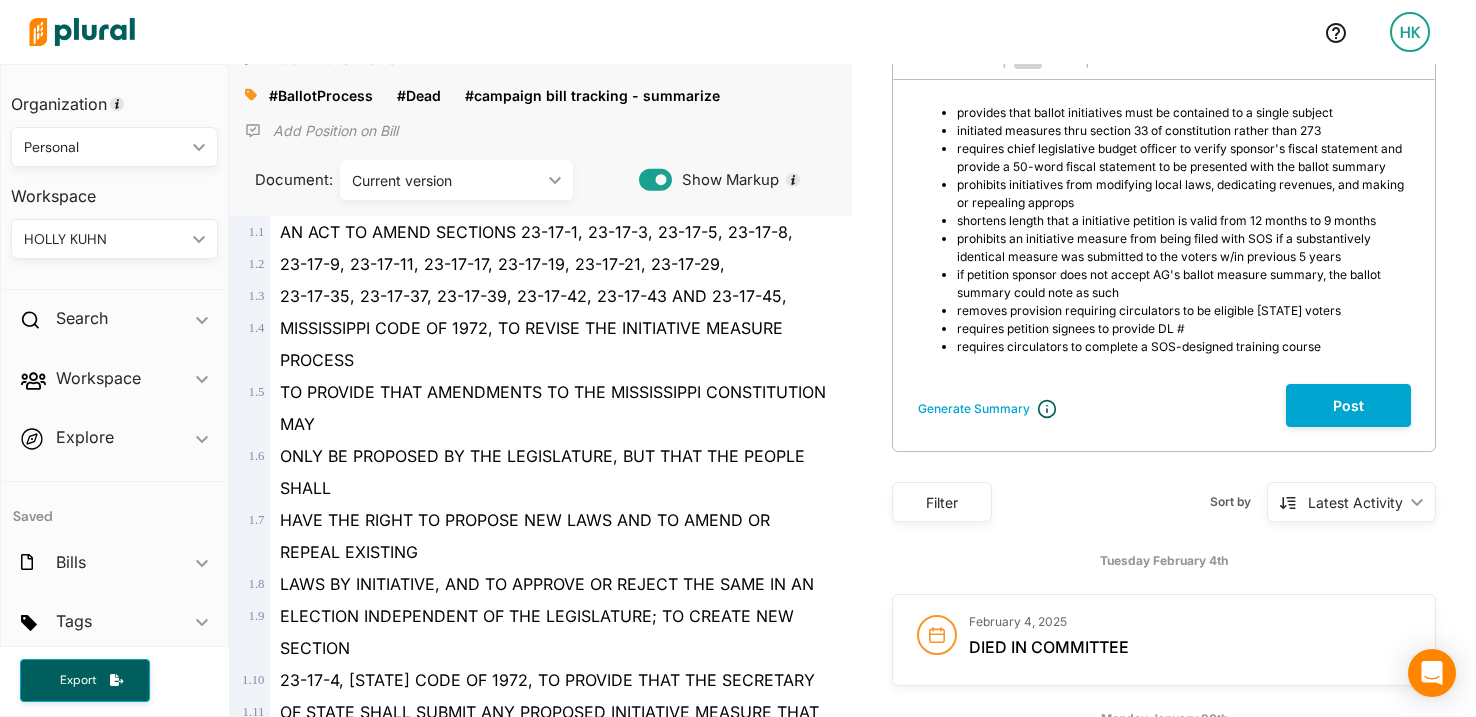 click on "requires circulators to complete a SOS-designed training course" at bounding box center (1139, 346) 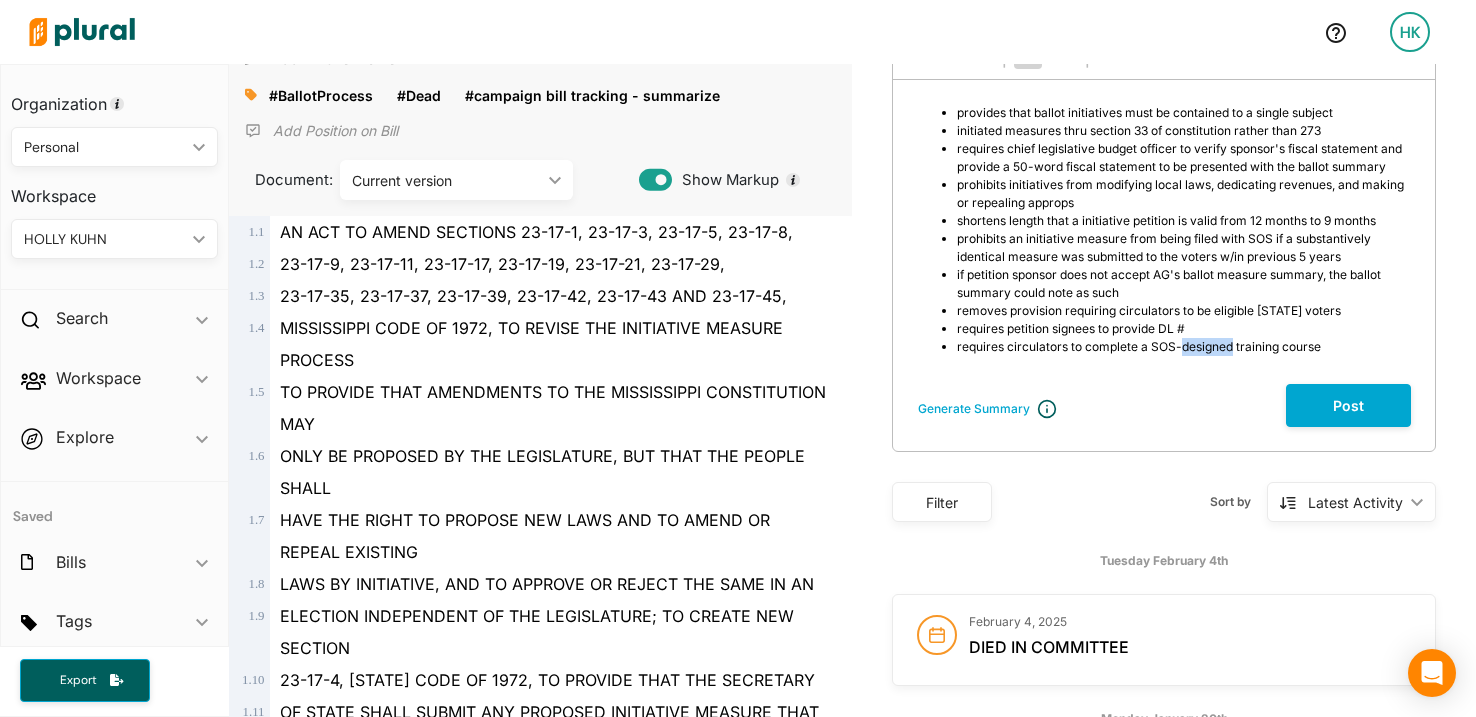 click on "requires circulators to complete a SOS-designed training course" at bounding box center (1139, 346) 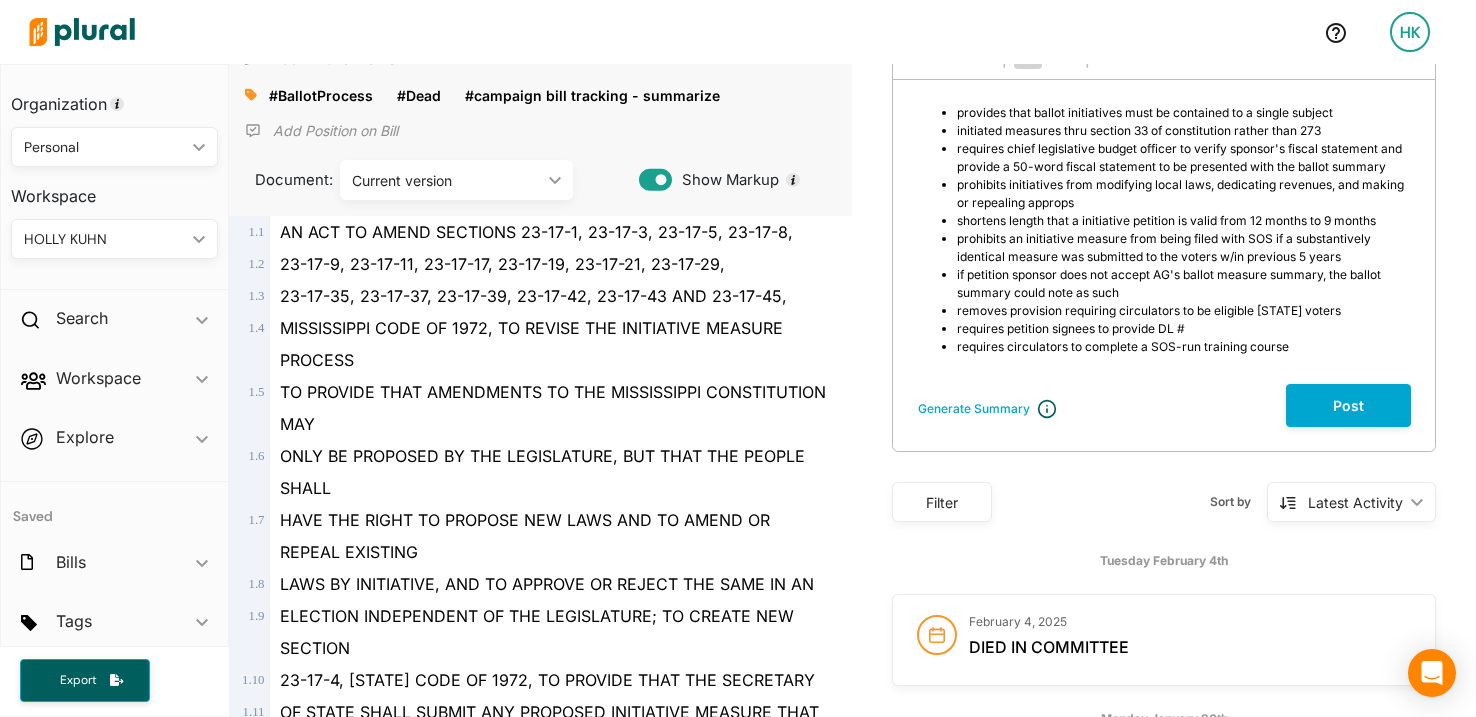 click on "provides that ballot initiatives must be contained to a single subject initiated measures thru section 33 of constitution rather than 273 requires chief legislative budget officer to verify sponsor's fiscal statement and provide a 50-word fiscal statement to be presented with the ballot summary prohibits initiatives from modifying local laws, dedicating revenues, and making or repealing approps shortens length that a initiative petition is valid from 12 months to 9 months prohibits an initiative measure from being filed with SOS if a substantively identical measure was submitted to the voters w/in previous 5 years if petition sponsor does not accept AG's ballot measure summary, the ballot summary could note as such removes provision requiring circulators to be eligible MS voters requires petition signees to provide DL # requires circulators to complete a SOS-run training course" at bounding box center [1164, 230] 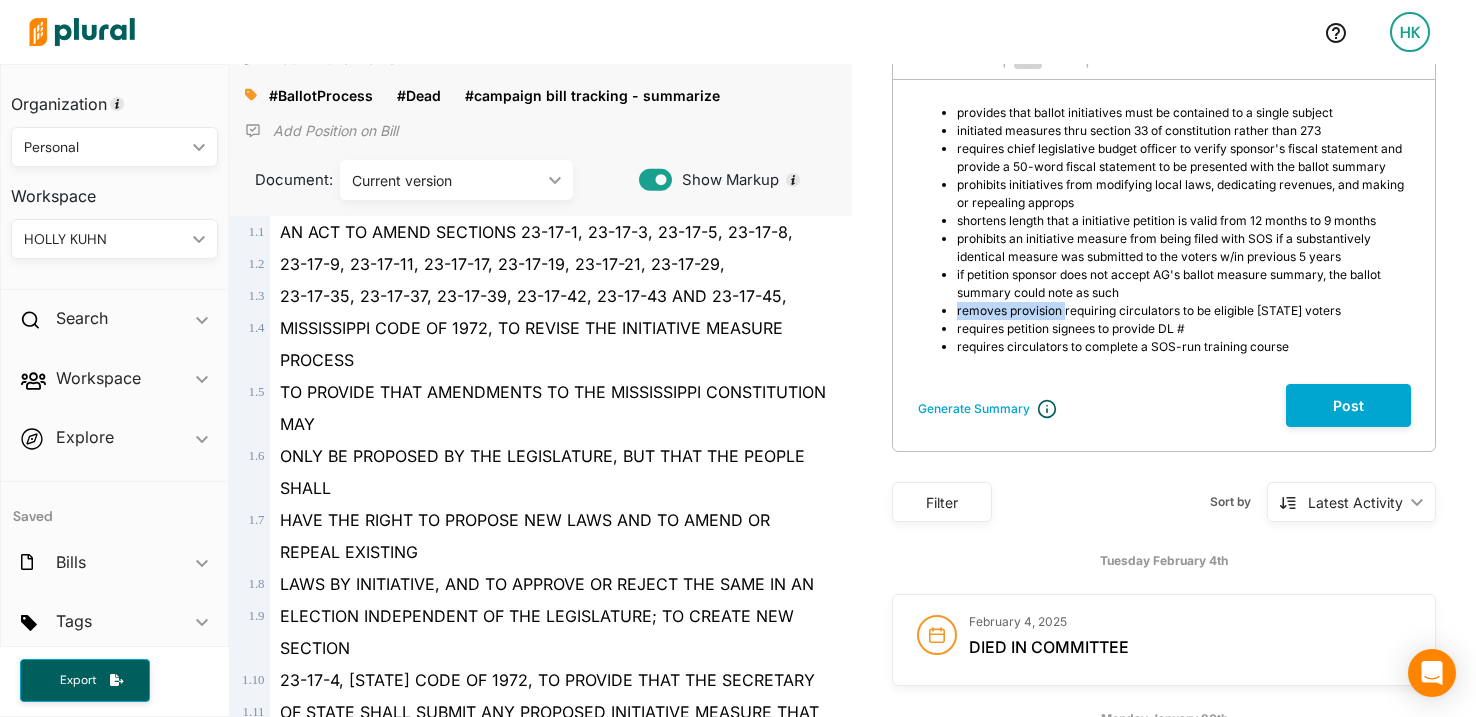 drag, startPoint x: 947, startPoint y: 329, endPoint x: 1057, endPoint y: 330, distance: 110.00455 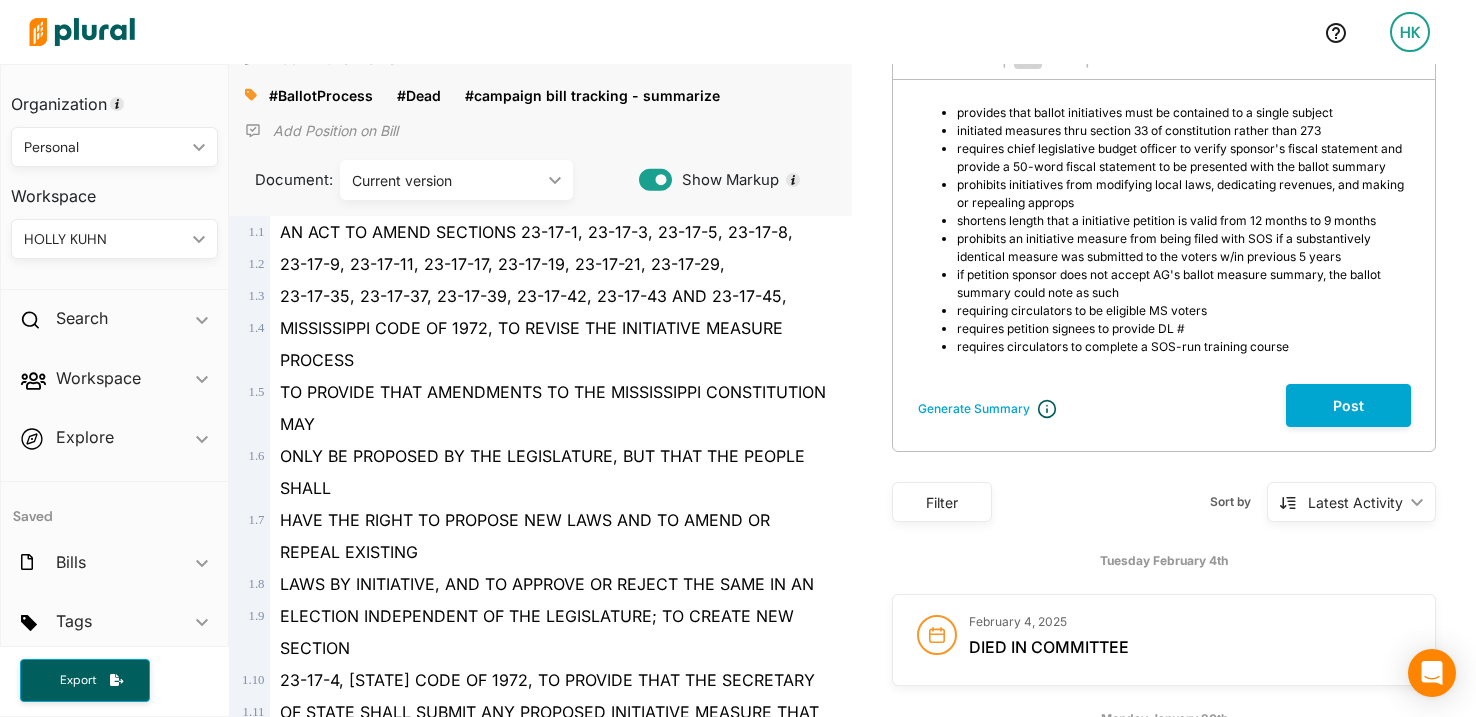 click on "requiring circulators to be eligible MS voters" at bounding box center (1082, 310) 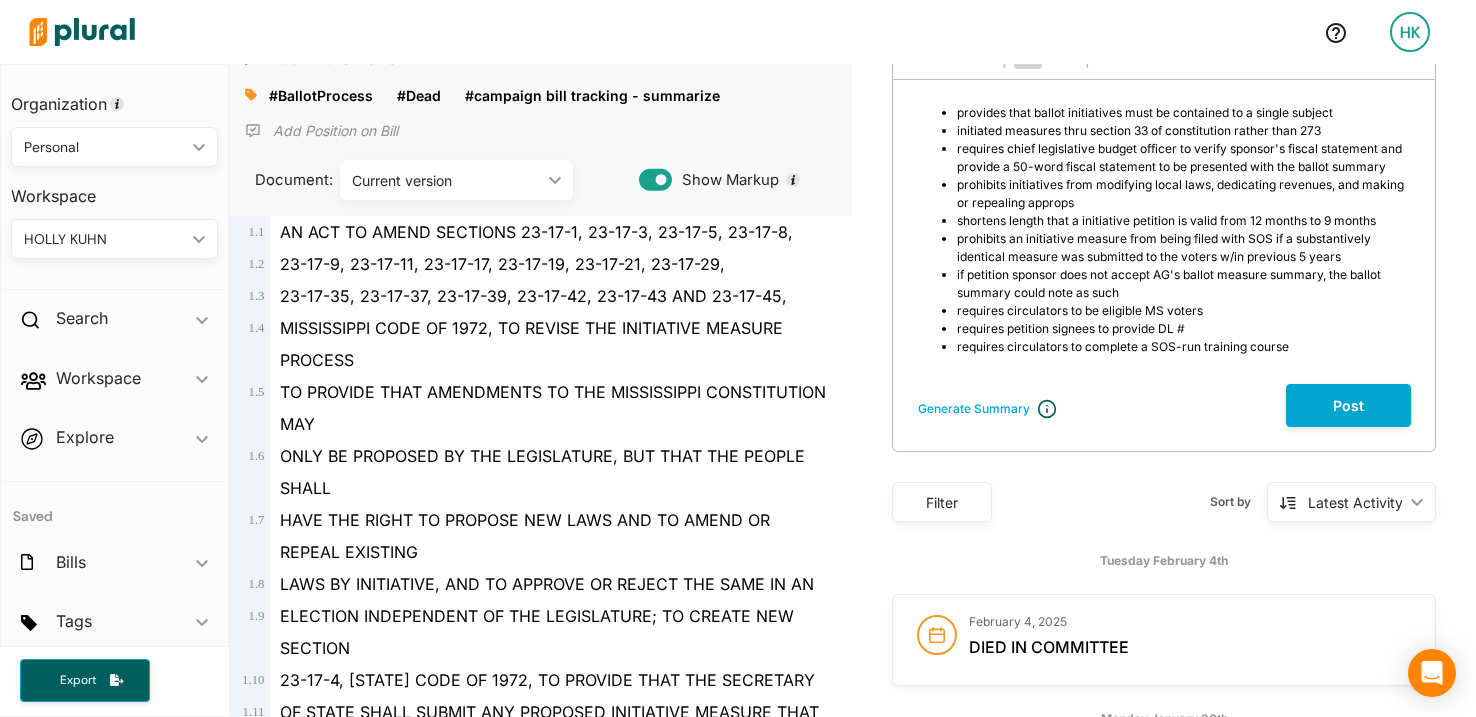click on "requires circulators to be eligible MS voters" at bounding box center [1184, 311] 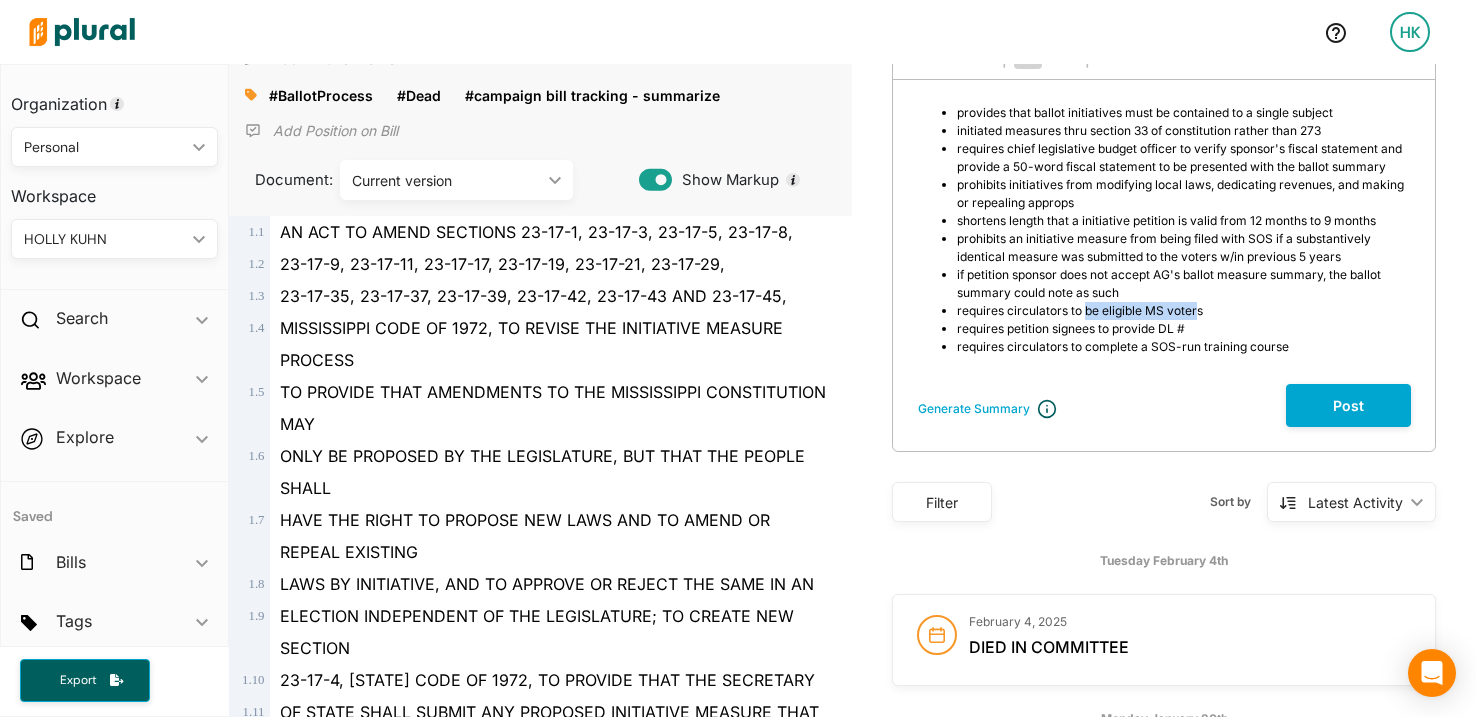 drag, startPoint x: 1078, startPoint y: 329, endPoint x: 1189, endPoint y: 329, distance: 111 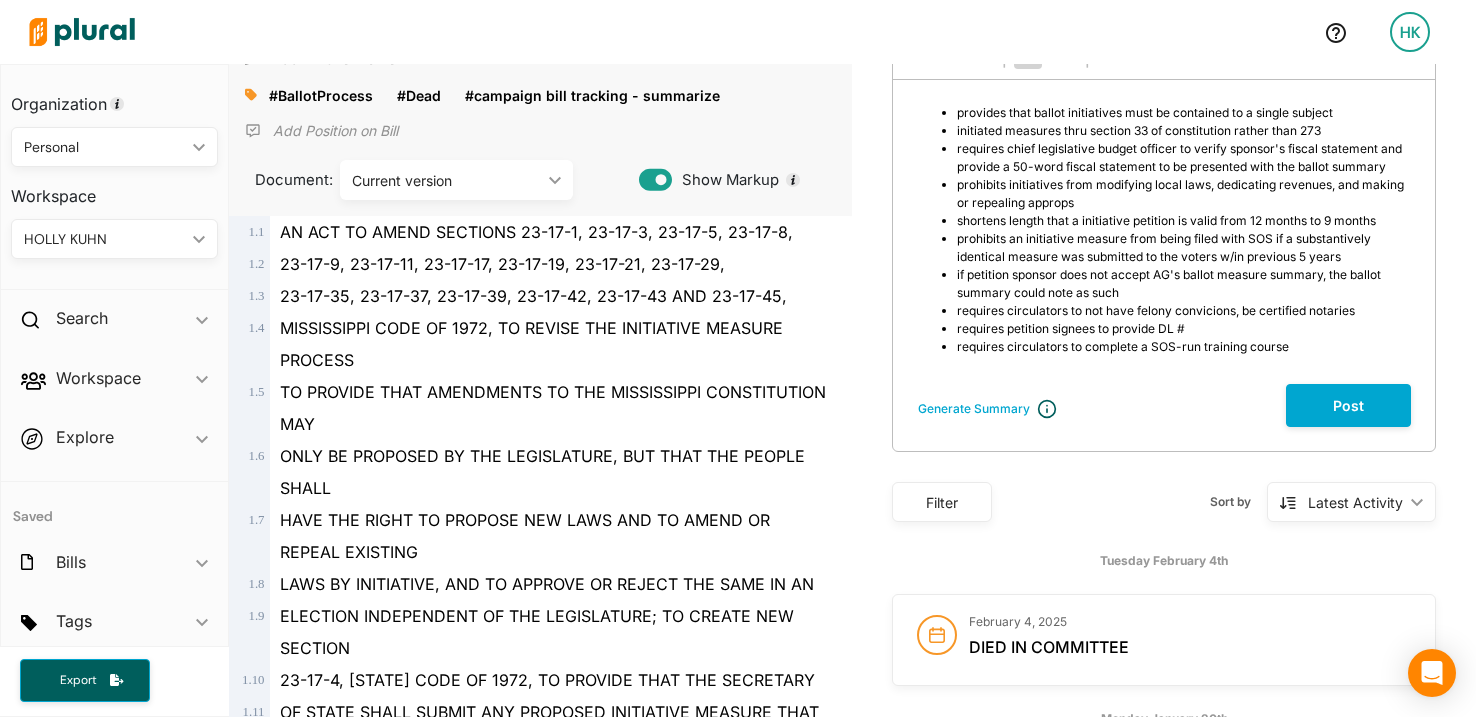 click on "requires circulators to not have felony convicions, be certified notaries" at bounding box center [1156, 310] 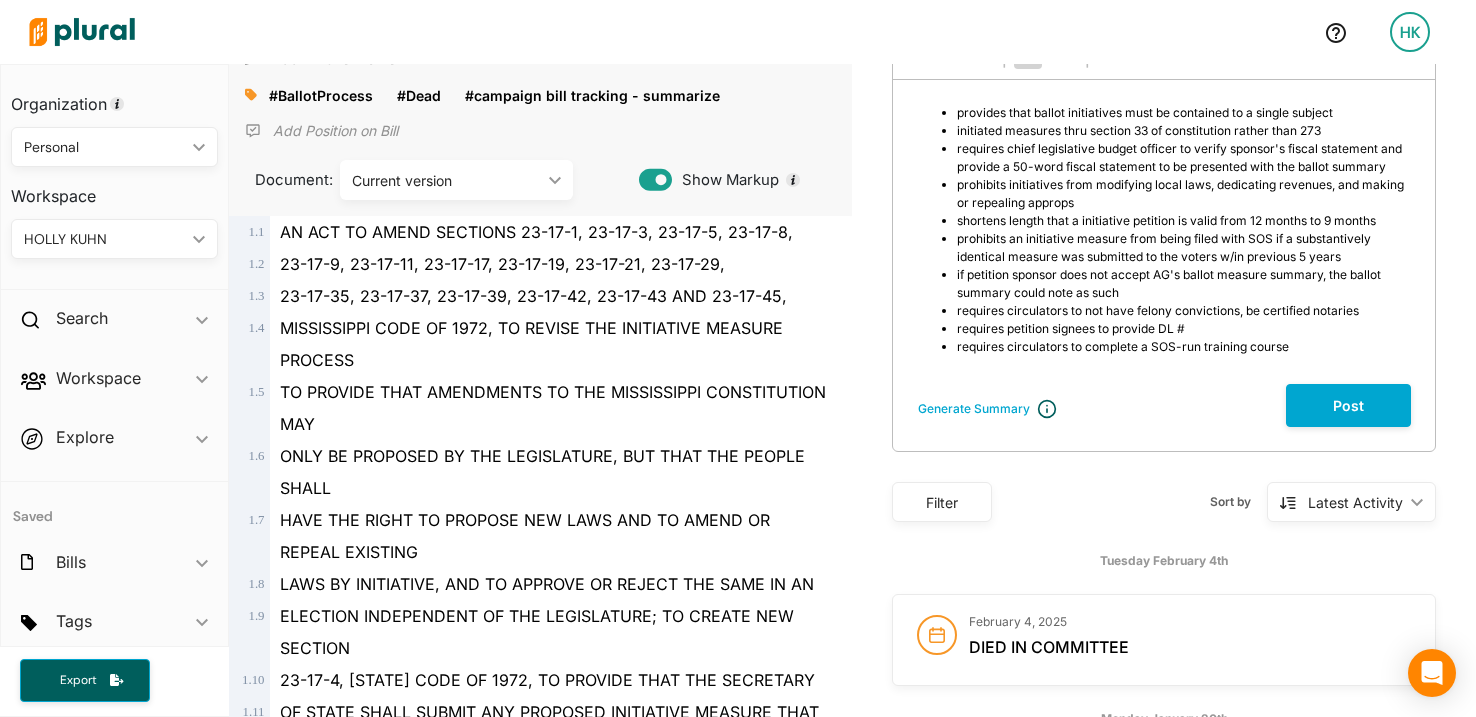 click on "requires circulators to not have felony convictions, be certified notaries" at bounding box center [1184, 311] 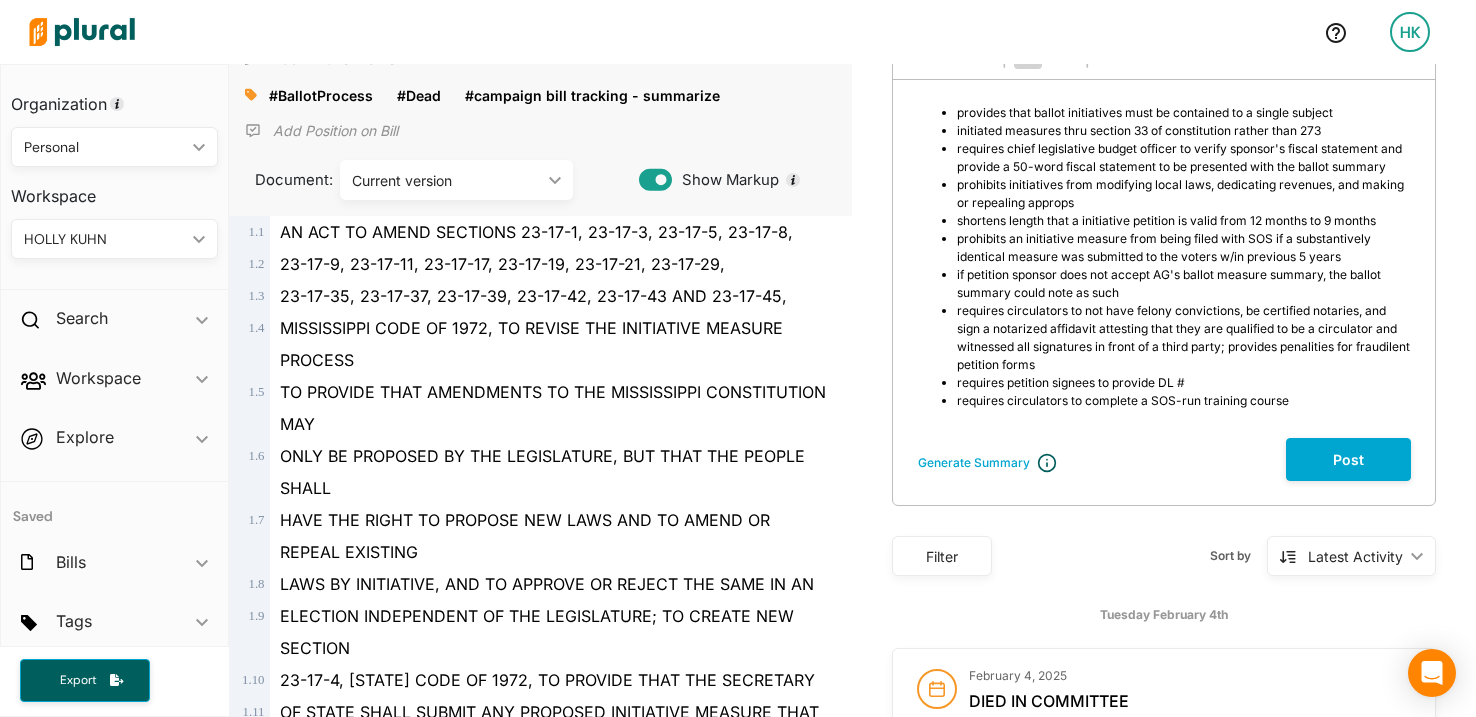 click on "provides that ballot initiatives must be contained to a single subject initiated measures thru section 33 of constitution rather than 273 requires chief legislative budget officer to verify sponsor's fiscal statement and provide a 50-word fiscal statement to be presented with the ballot summary prohibits initiatives from modifying local laws, dedicating revenues, and making or repealing approps shortens length that a initiative petition is valid from 12 months to 9 months prohibits an initiative measure from being filed with SOS if a substantively identical measure was submitted to the voters w/in previous 5 years if petition sponsor does not accept AG's ballot measure summary, the ballot summary could note as such requires circulators to not have felony convictions, be certified notaries, and sign a notarized affidavit attesting that they are qualified to be a circulator and witnessed all signatures in front of a third party; provides penalities for fraudilent petition forms" at bounding box center [1164, 257] 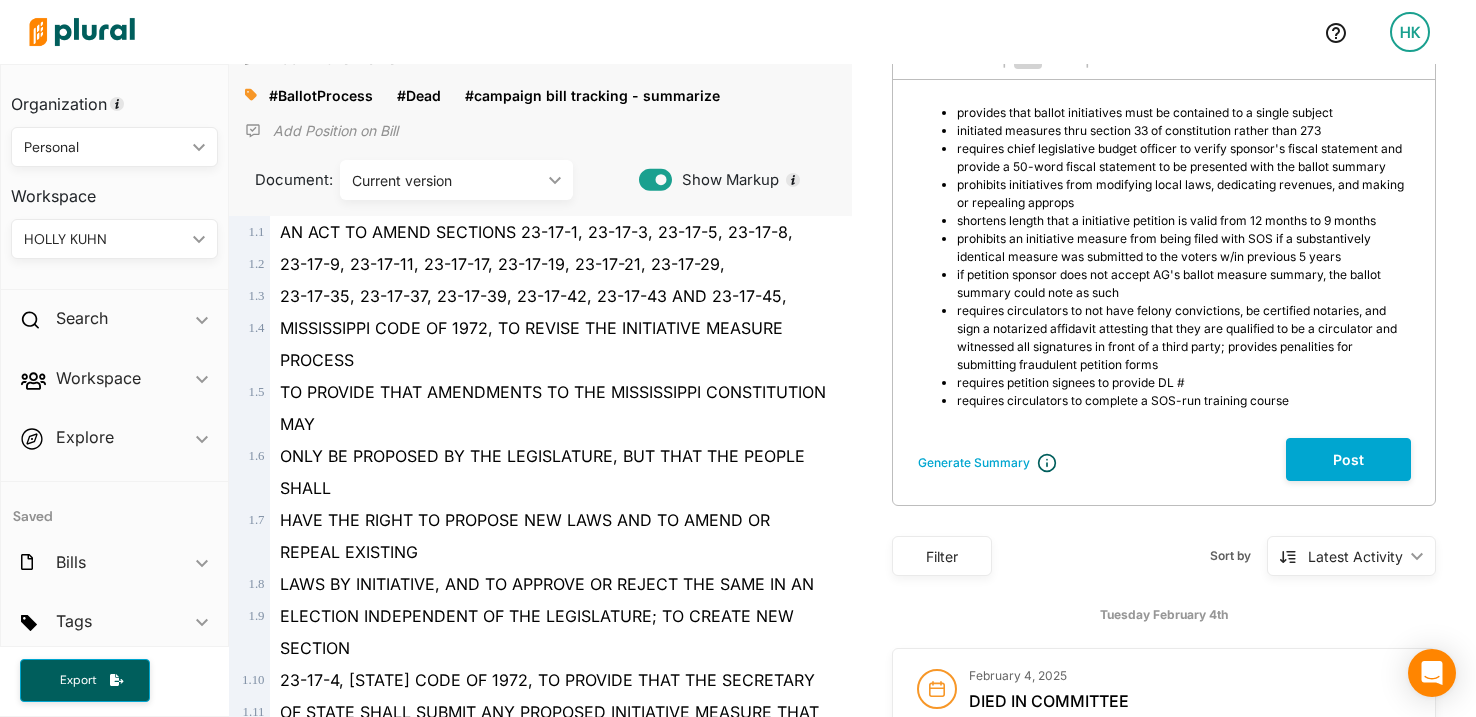 click on "requires circulators to not have felony convictions, be certified notaries, and sign a notarized affidavit attesting that they are qualified to be a circulator and witnessed all signatures in front of a third party; provides penalities for submitting fraudulent petition forms" at bounding box center [1184, 338] 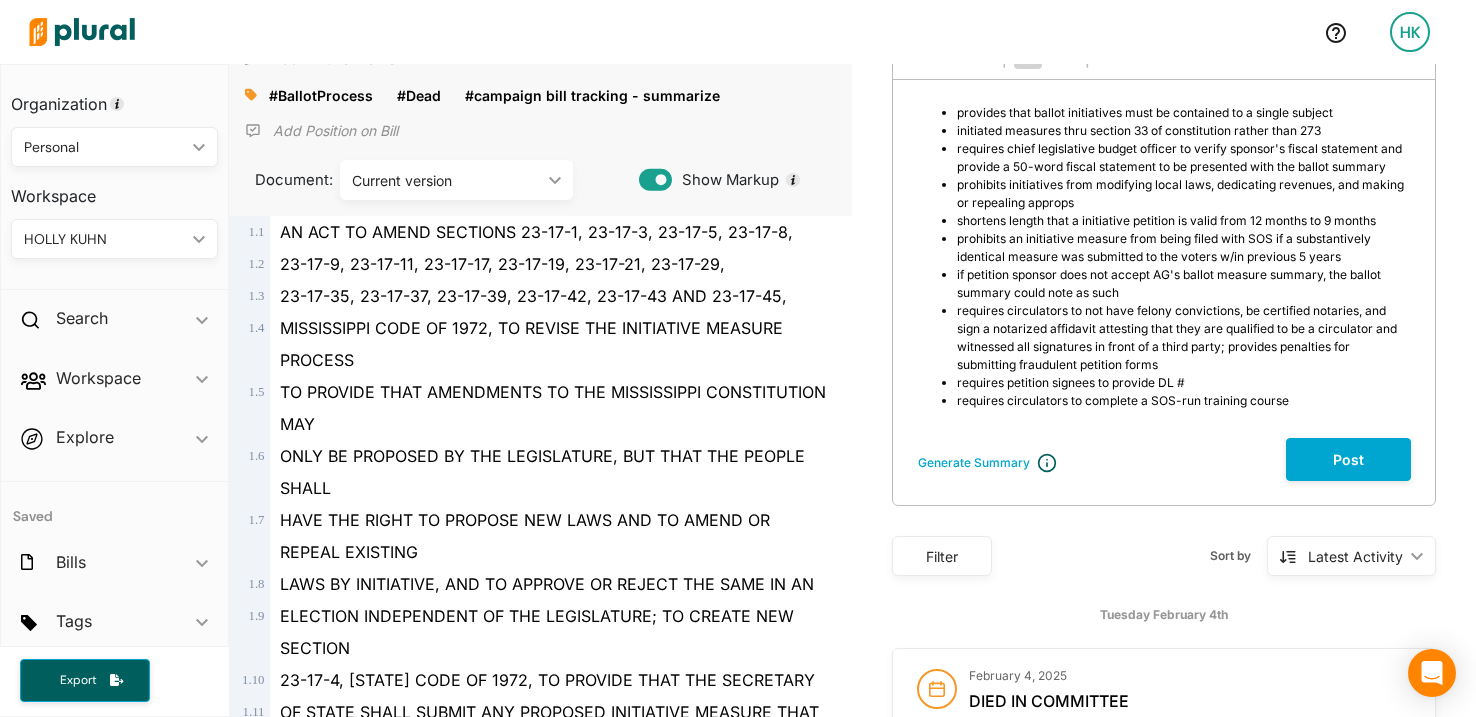 click on "requires circulators to not have felony convictions, be certified notaries, and sign a notarized affidavit attesting that they are qualified to be a circulator and witnessed all signatures in front of a third party; provides penalties for submitting fraudulent petition forms" at bounding box center [1184, 338] 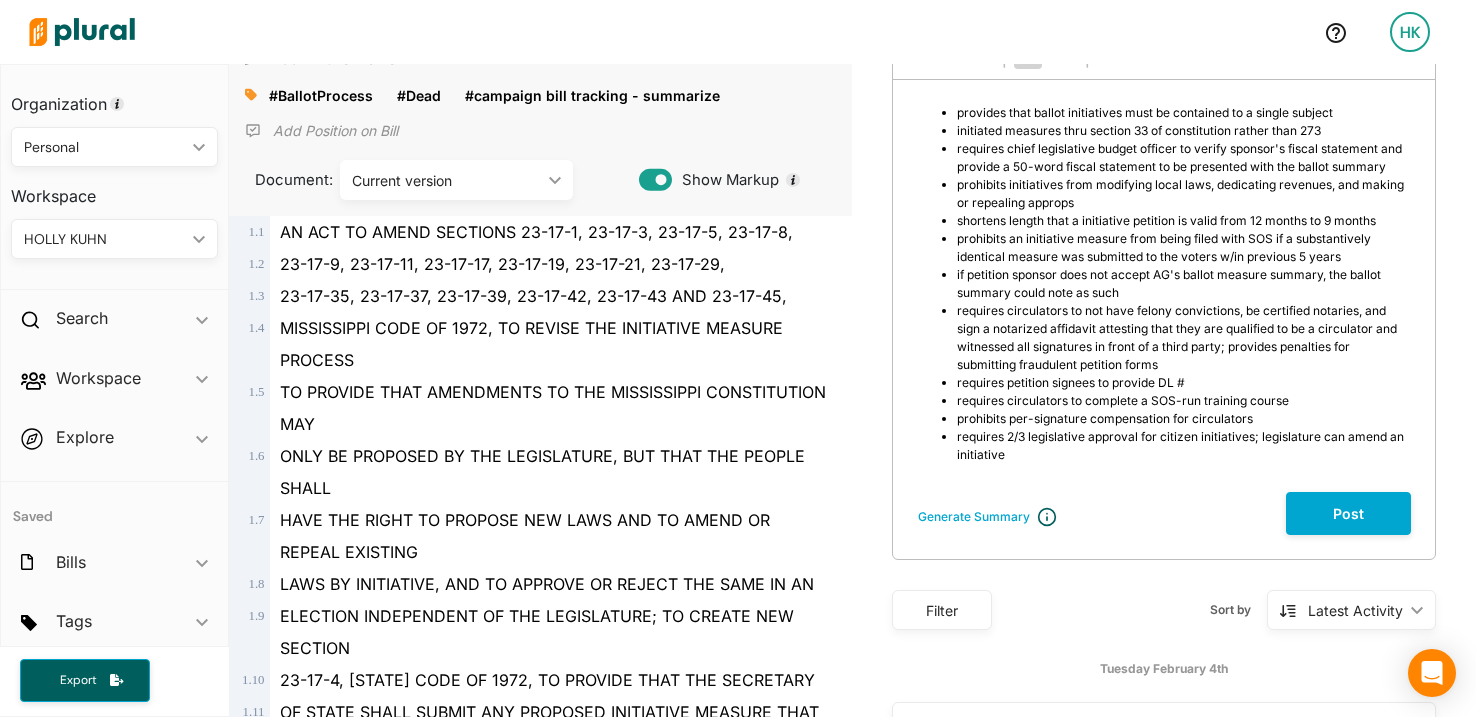 drag, startPoint x: 1253, startPoint y: 450, endPoint x: 1272, endPoint y: 451, distance: 19.026299 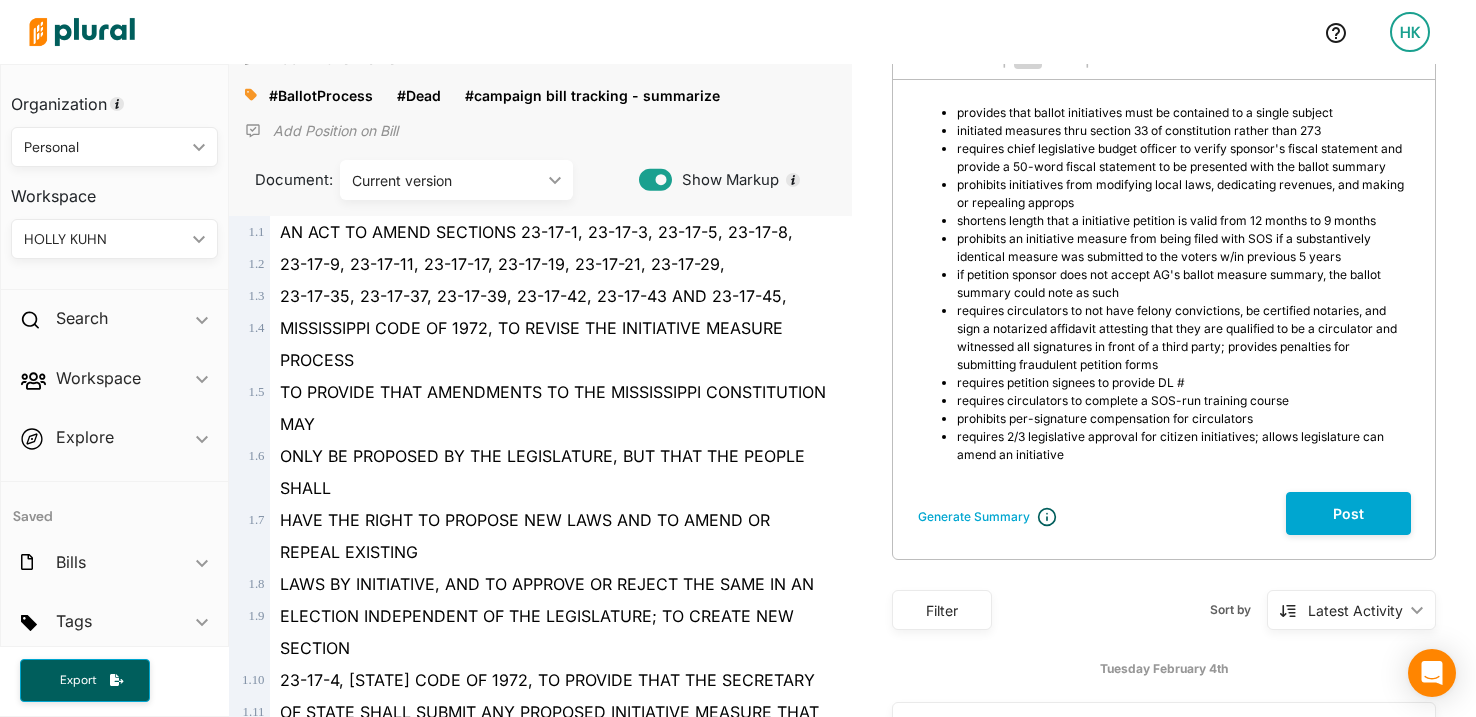 click on "requires 2/3 legislative approval for citizen initiatives; allows legislature can amend an initiative" at bounding box center [1172, 445] 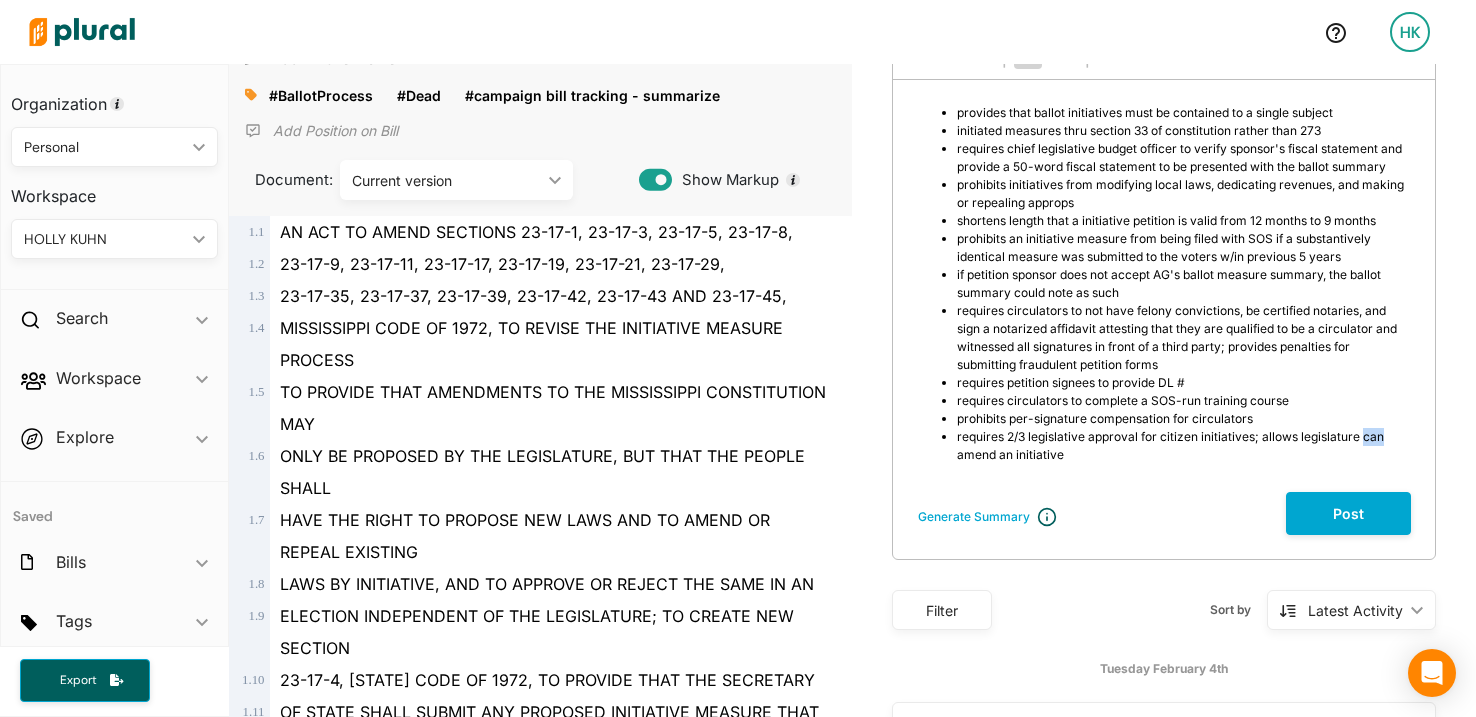 click on "requires 2/3 legislative approval for citizen initiatives; allows legislature can amend an initiative" at bounding box center (1172, 445) 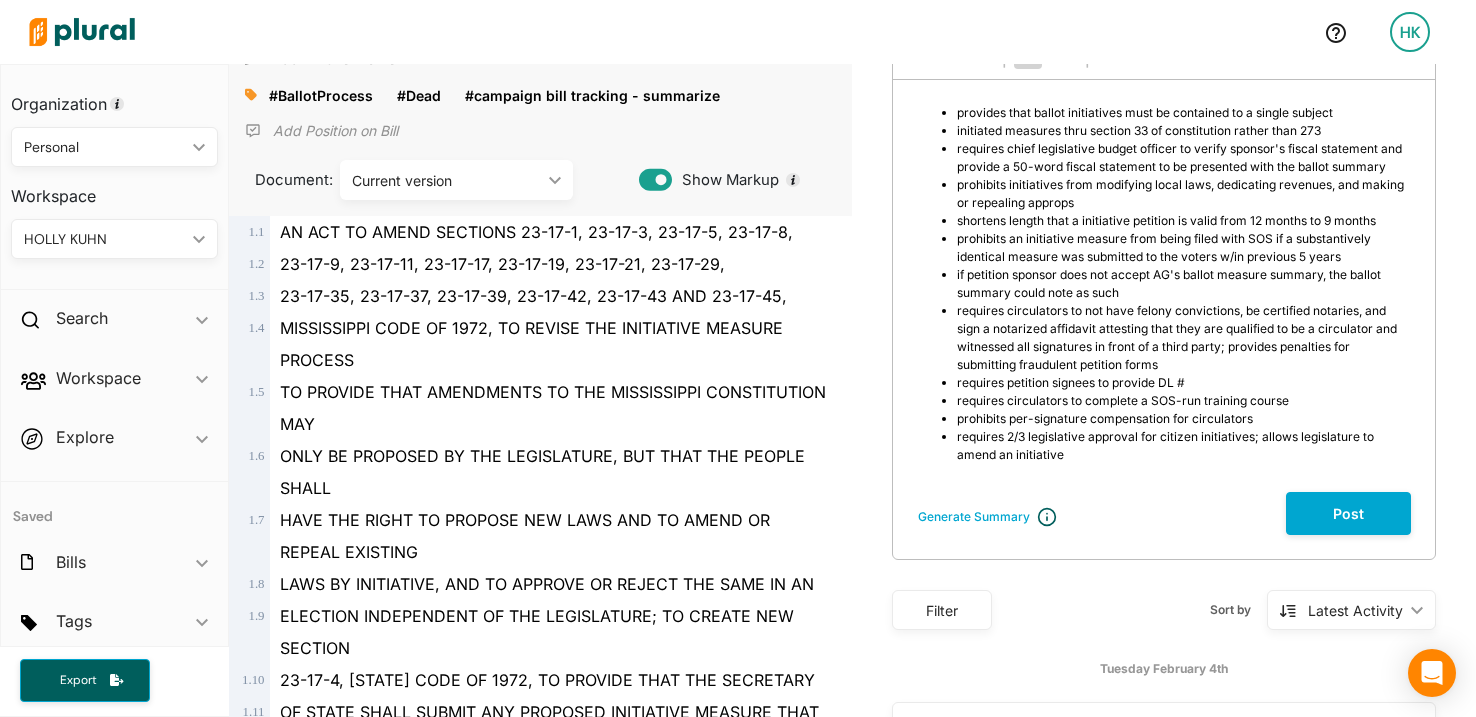 click on "requires 2/3 legislative approval for citizen initiatives; allows legislature to amend an initiative" at bounding box center [1184, 446] 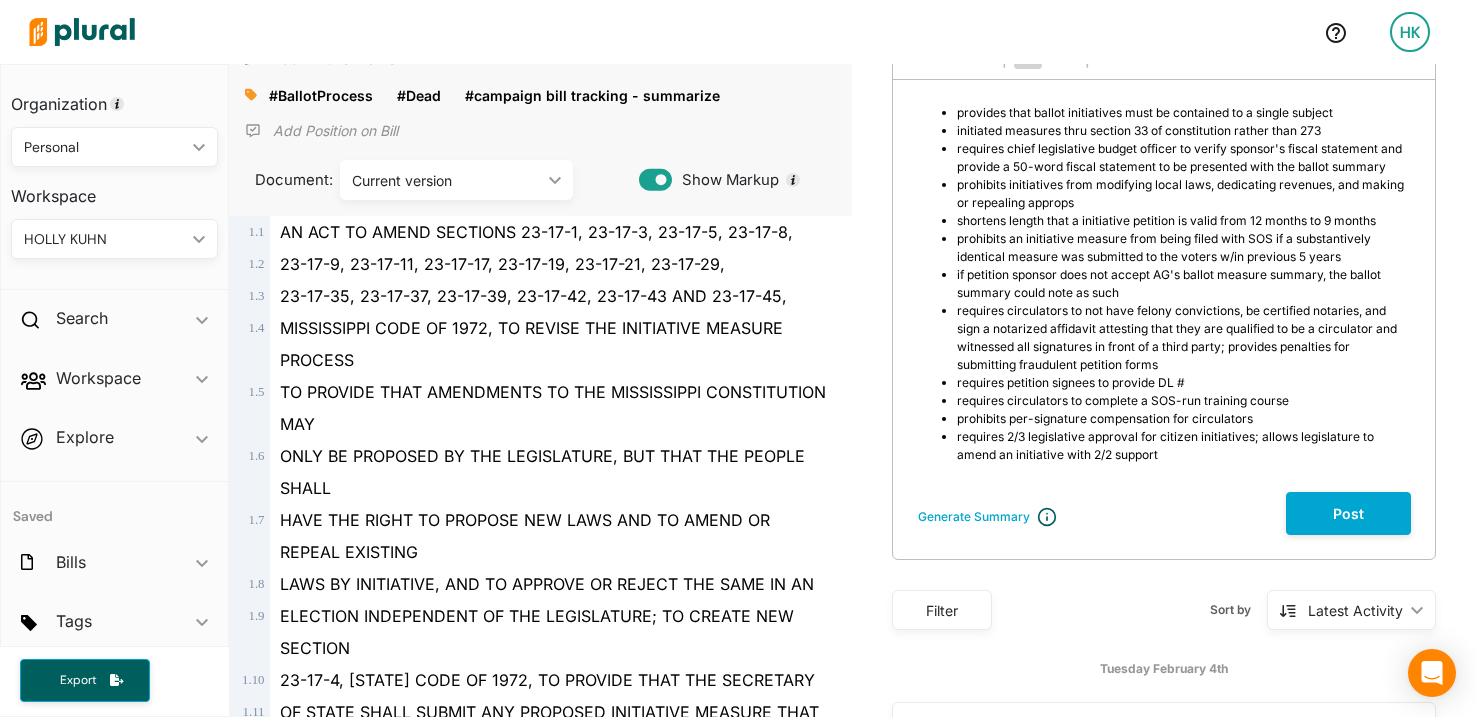 click on "requires 2/3 legislative approval for citizen initiatives; allows legislature to amend an initiative with 2/2 support" at bounding box center (1167, 445) 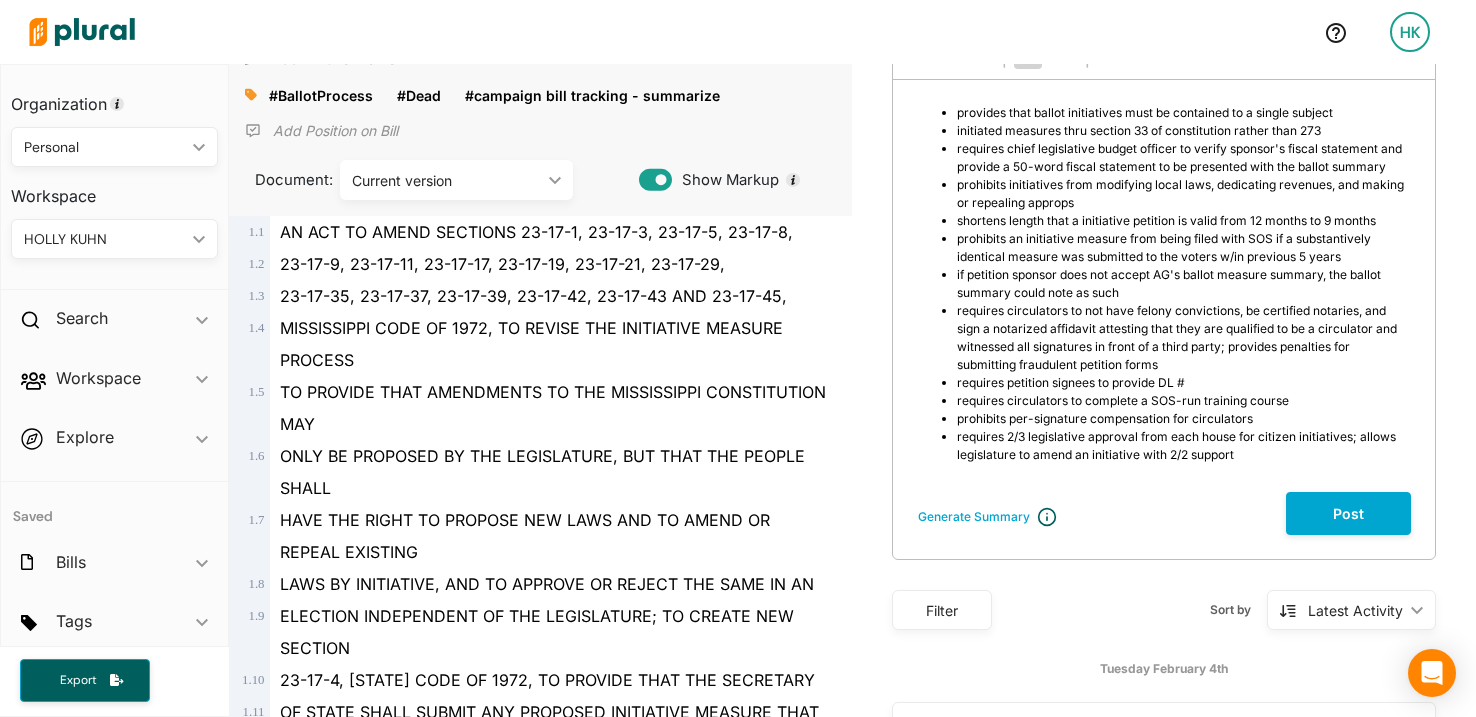 click on "requires 2/3 legislative approval from each house for citizen initiatives; allows legislature to amend an initiative with 2/2 support" at bounding box center (1178, 445) 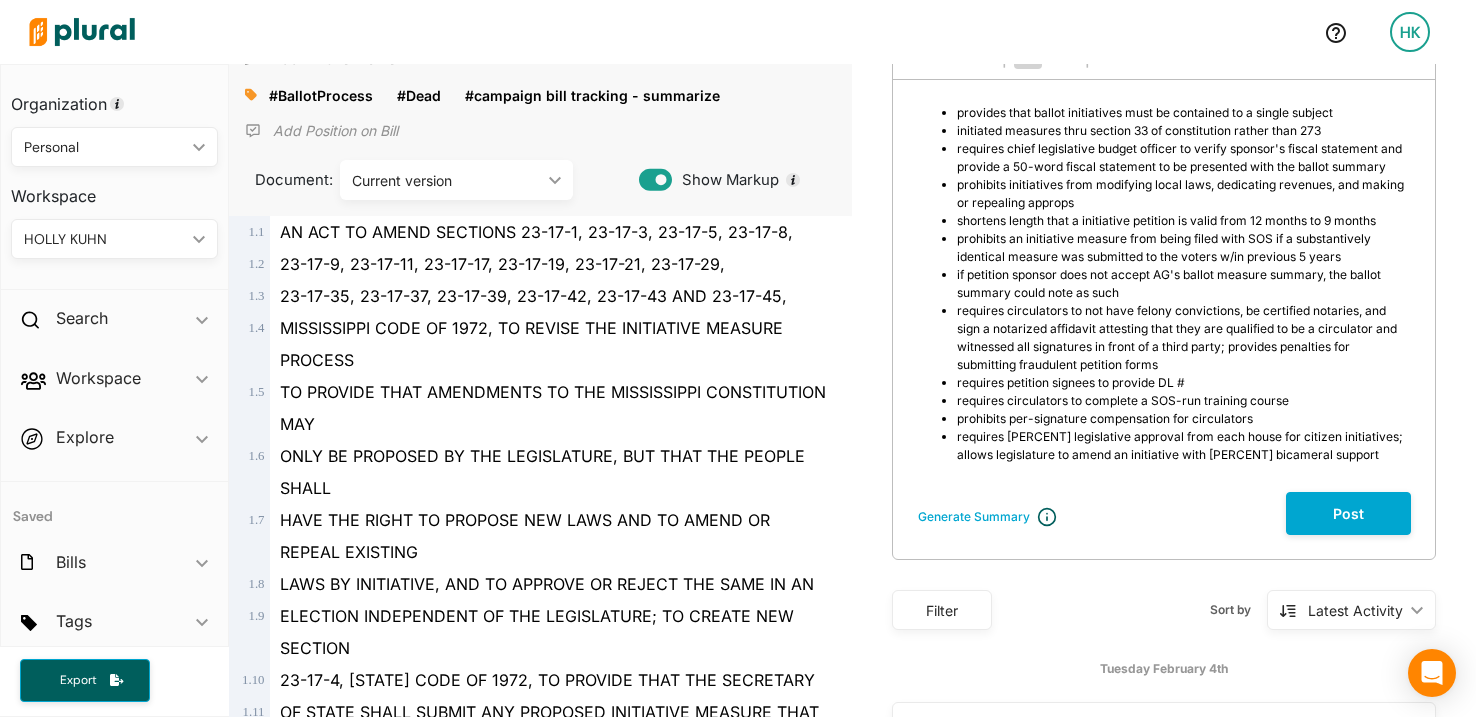 click on "requires [PERCENT] legislative approval from each house for citizen initiatives; allows legislature to amend an initiative with [PERCENT] bicameral support" at bounding box center (1184, 446) 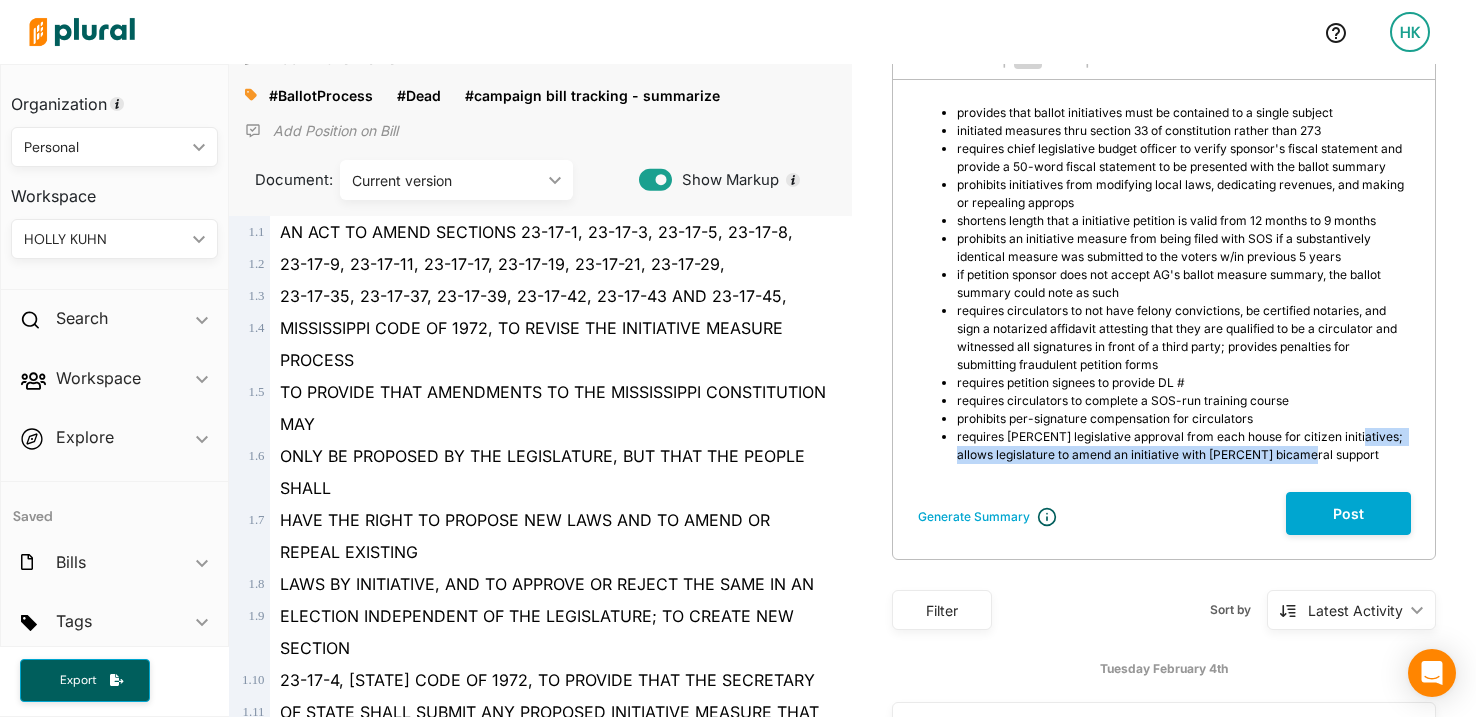 drag, startPoint x: 1346, startPoint y: 454, endPoint x: 1348, endPoint y: 475, distance: 21.095022 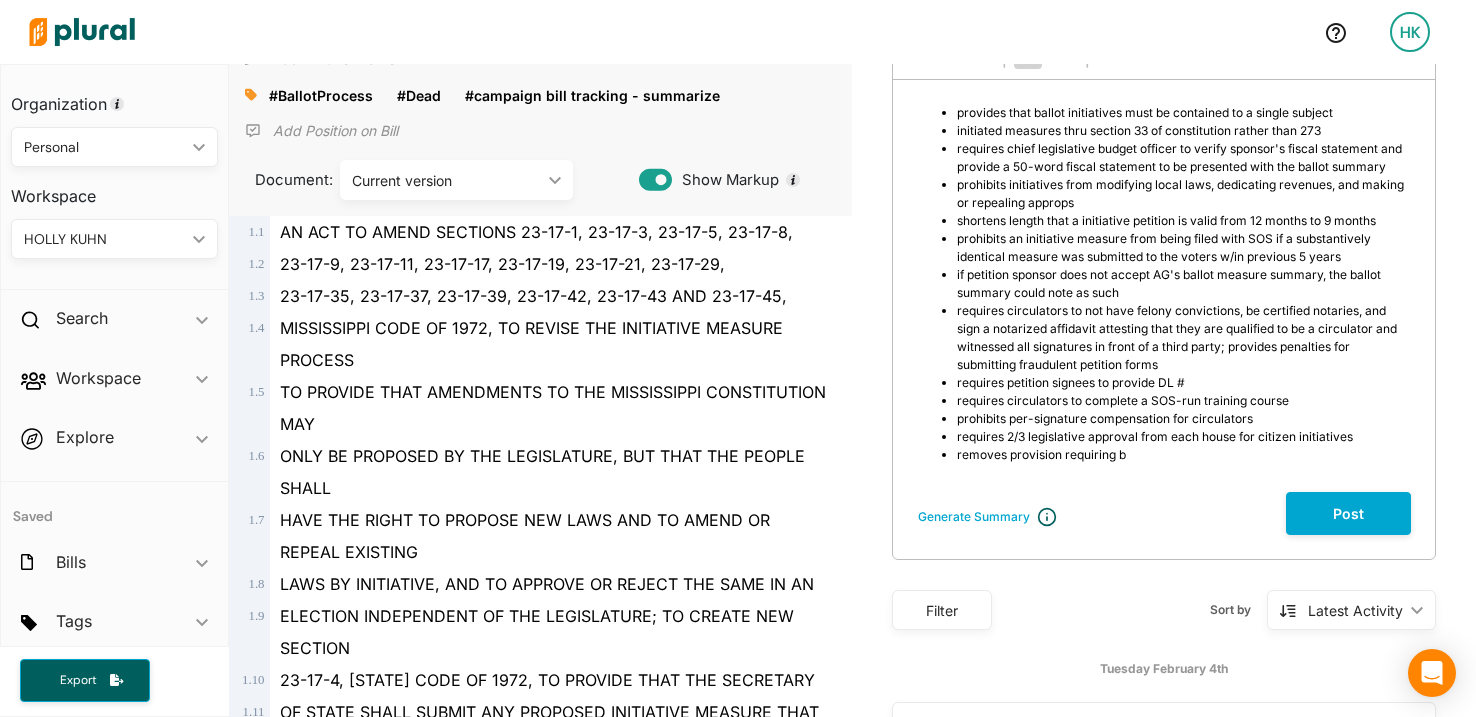 click on "requires 2/3 legislative approval from each house for citizen initiatives" at bounding box center [1184, 437] 